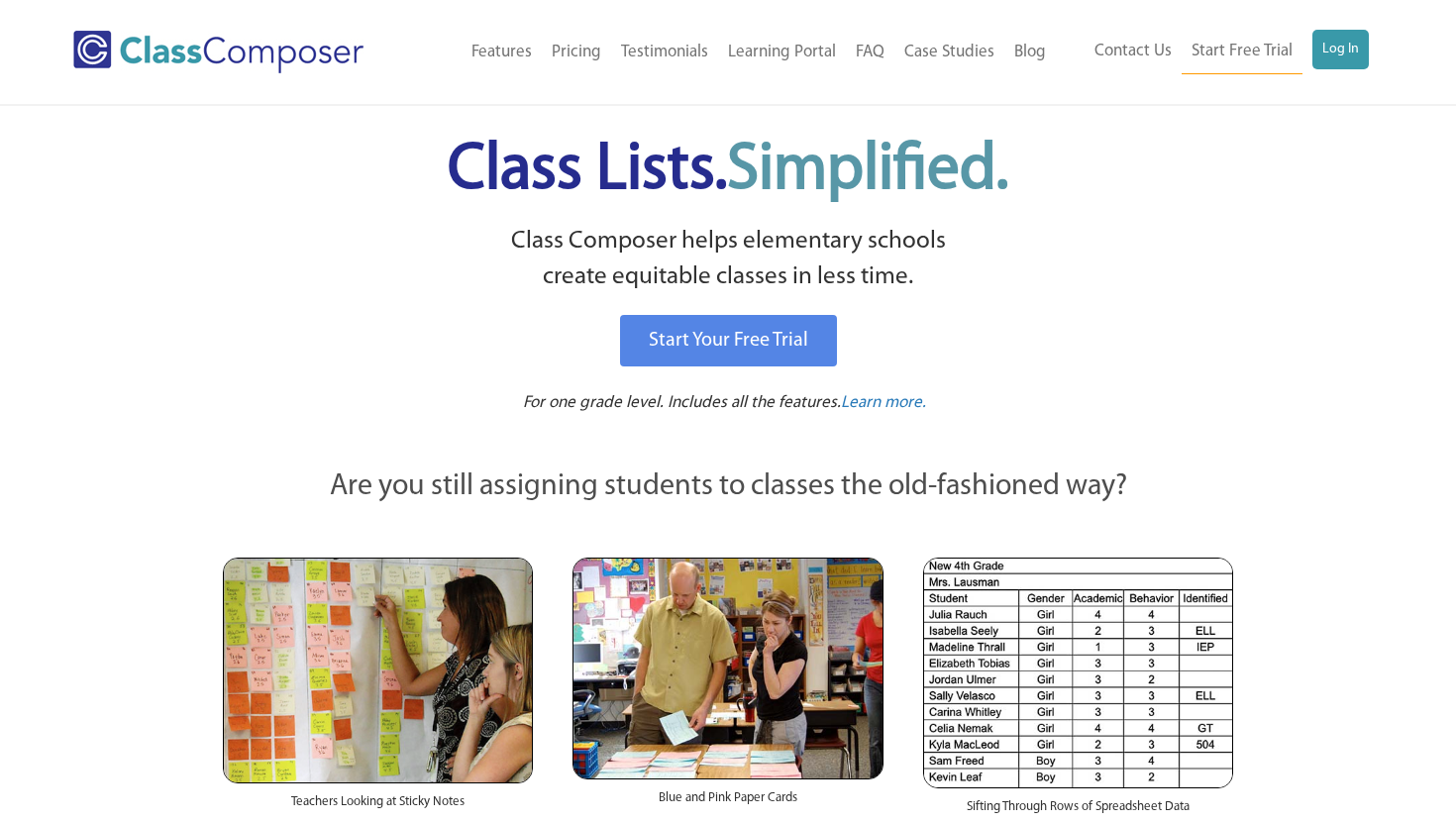 scroll, scrollTop: 0, scrollLeft: 0, axis: both 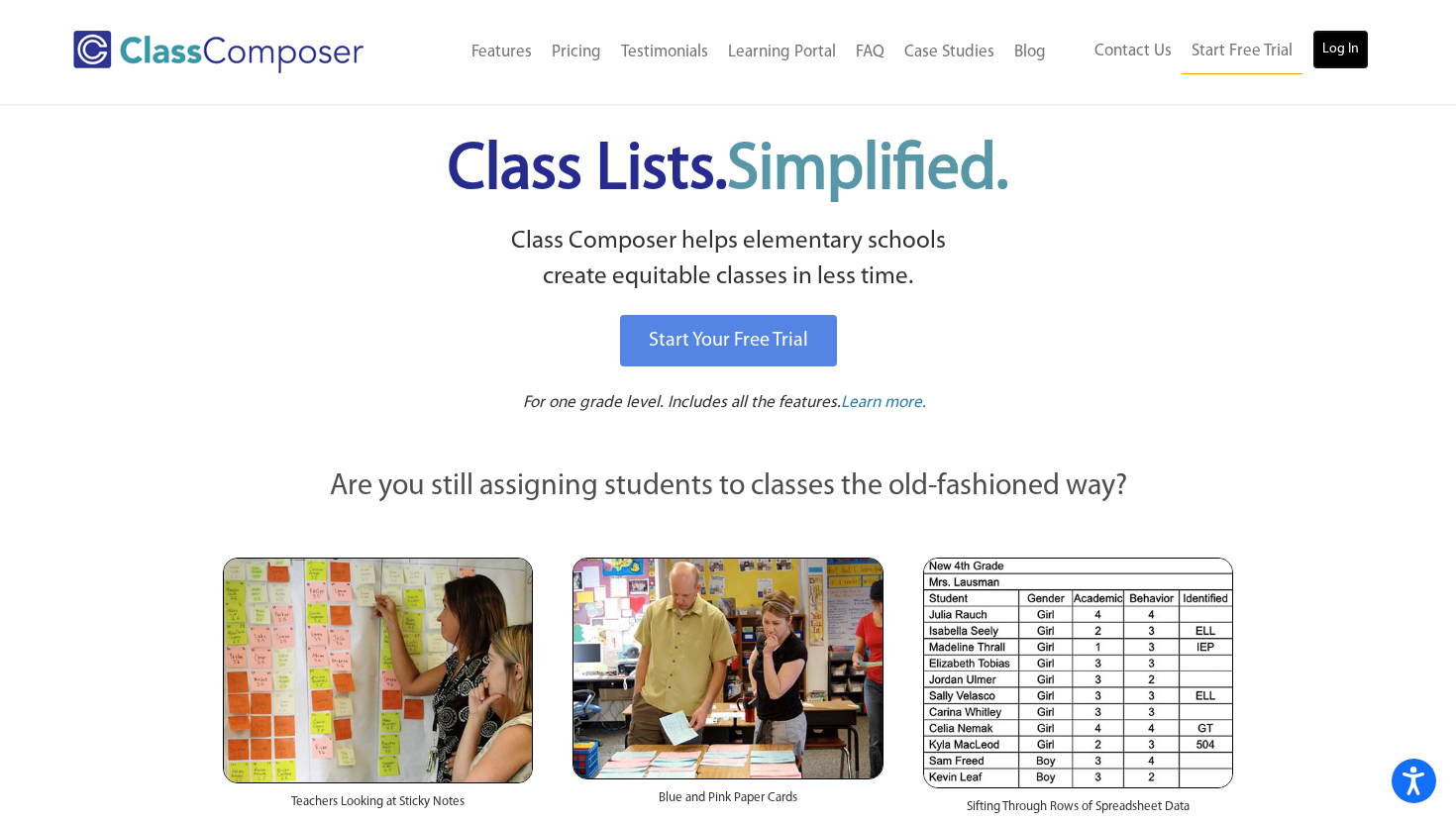 click on "Log In" at bounding box center (1340, 50) 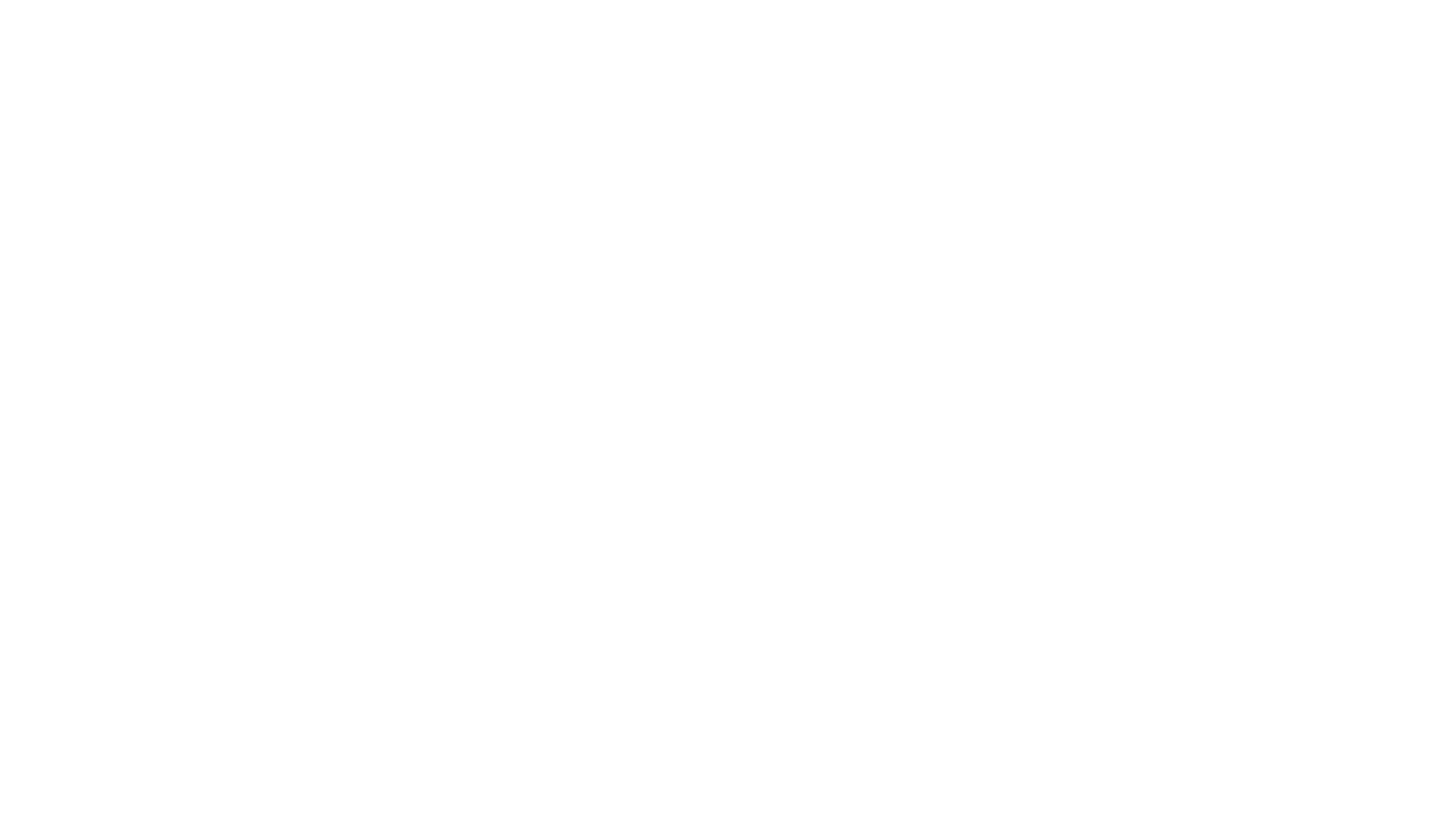 scroll, scrollTop: 0, scrollLeft: 0, axis: both 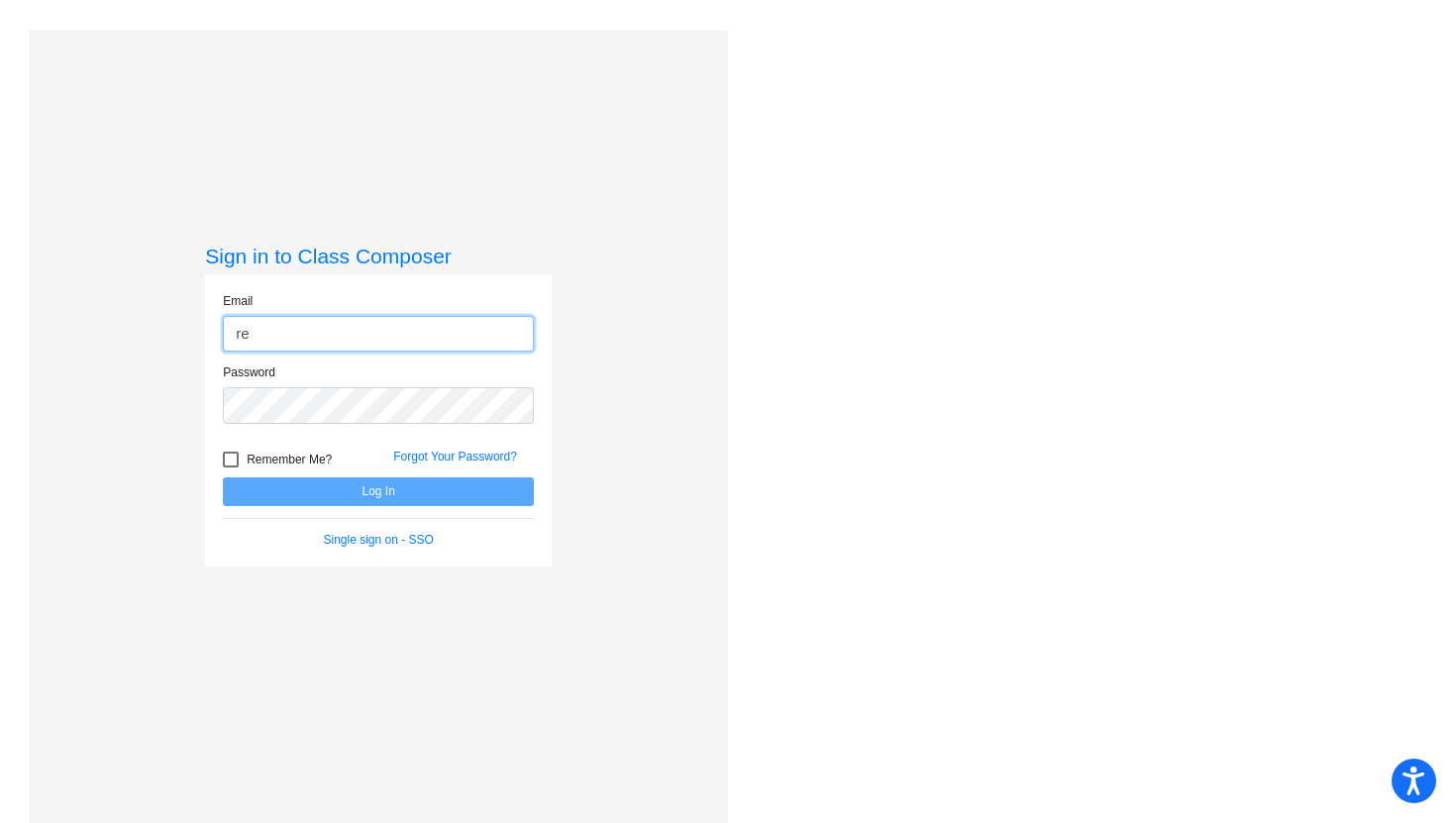 type on "[EMAIL]" 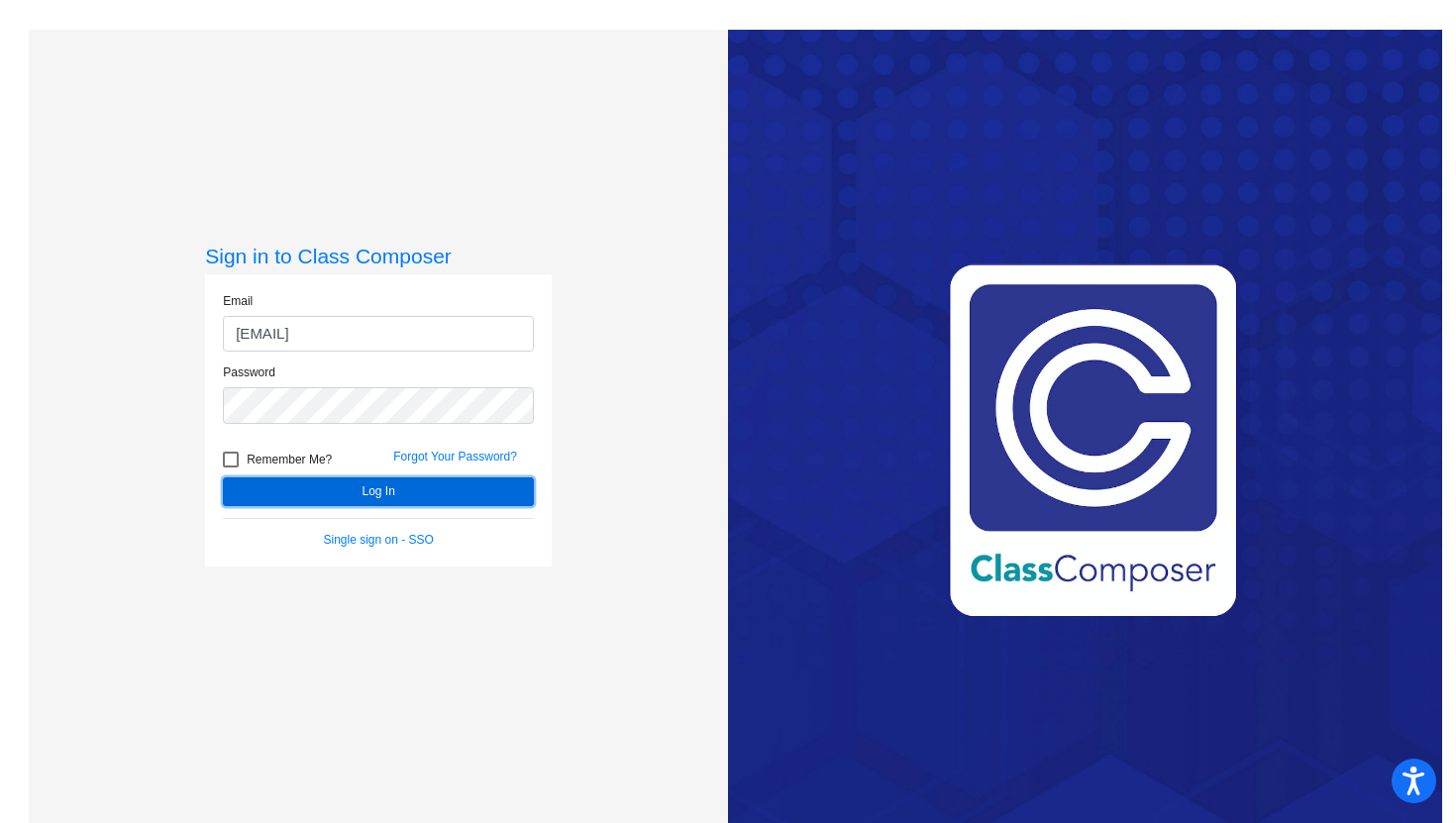 click on "Log In" 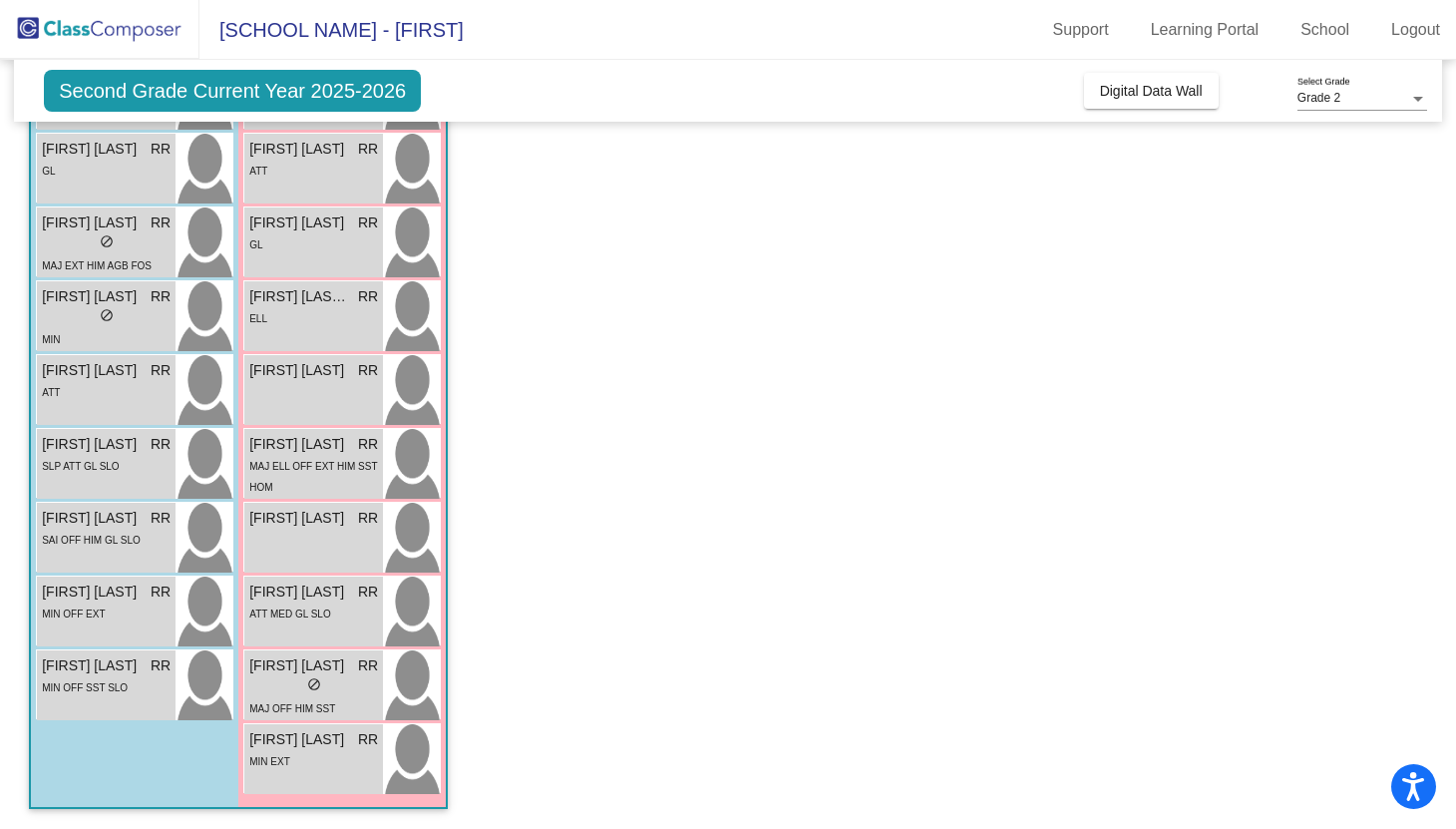 scroll, scrollTop: 0, scrollLeft: 0, axis: both 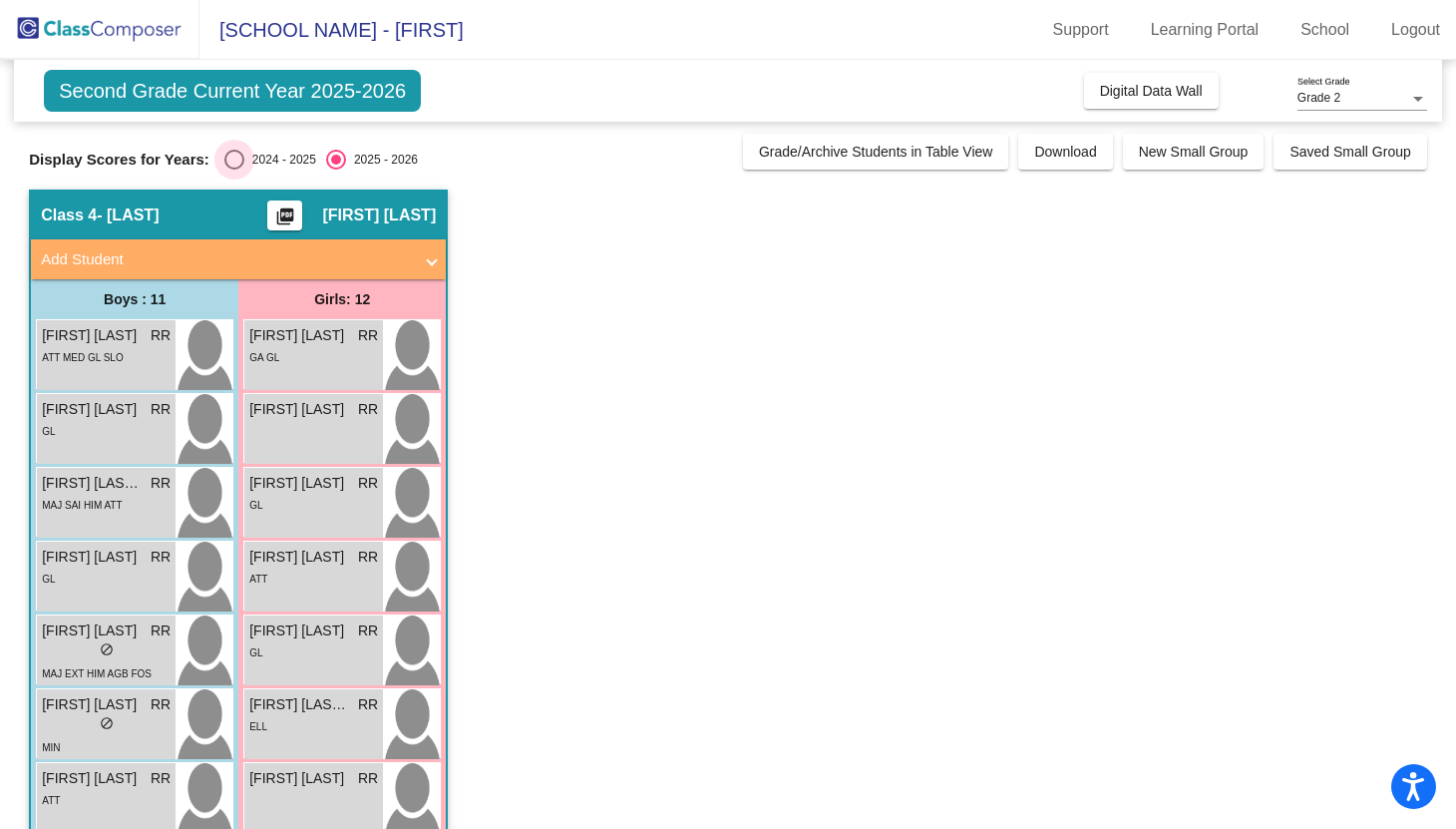 click at bounding box center [234, 160] 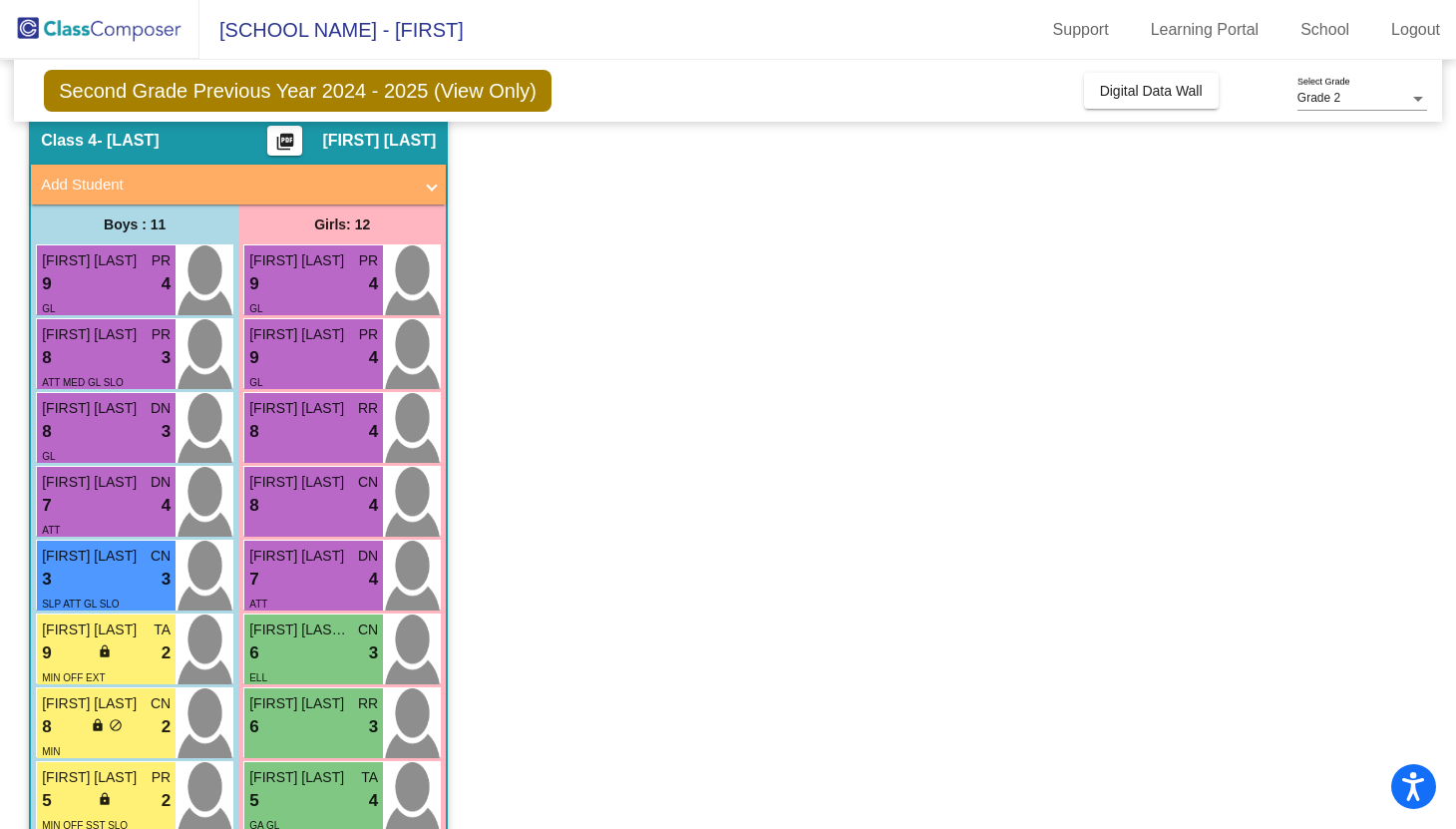 scroll, scrollTop: 0, scrollLeft: 0, axis: both 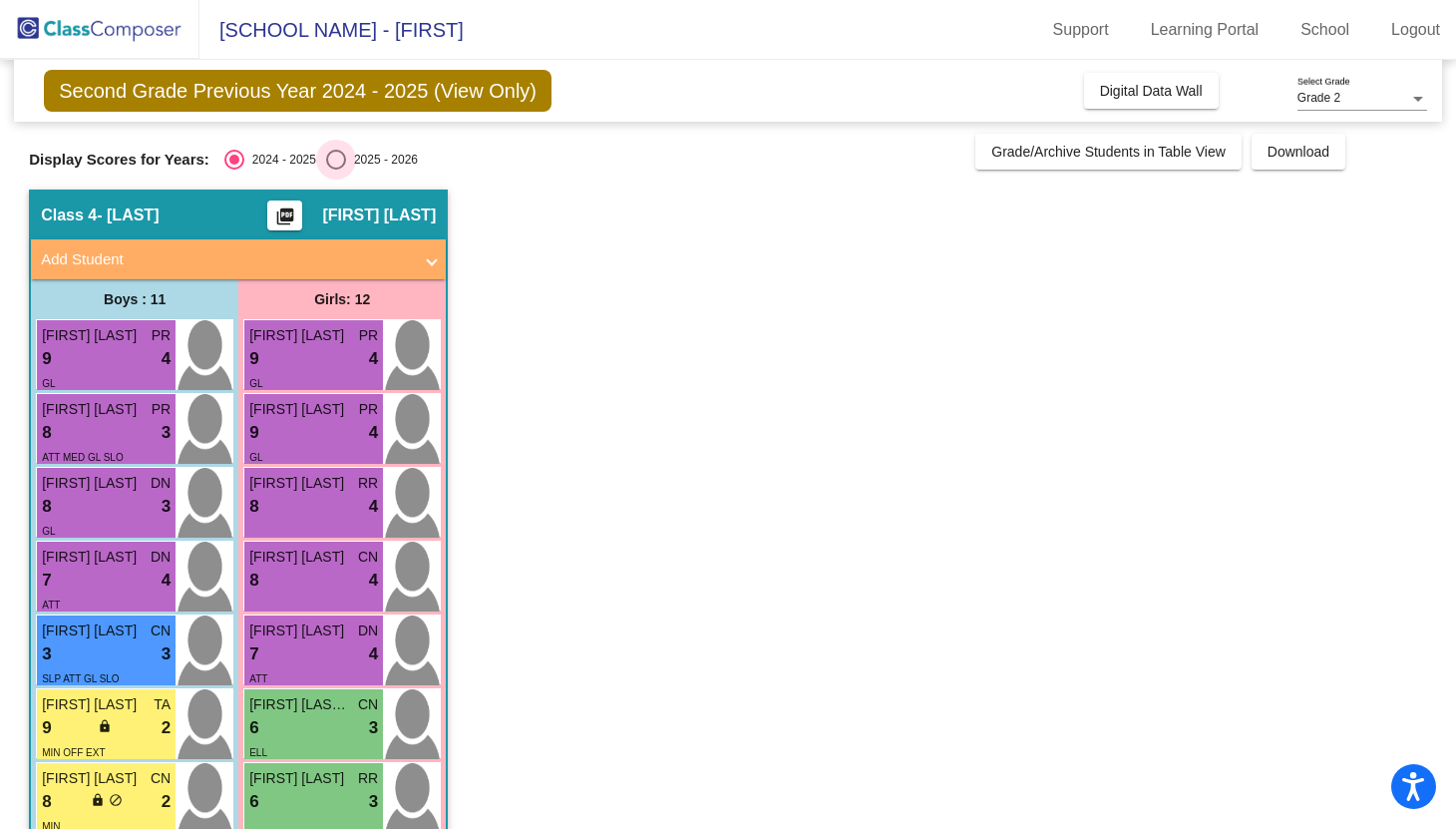 click at bounding box center (336, 160) 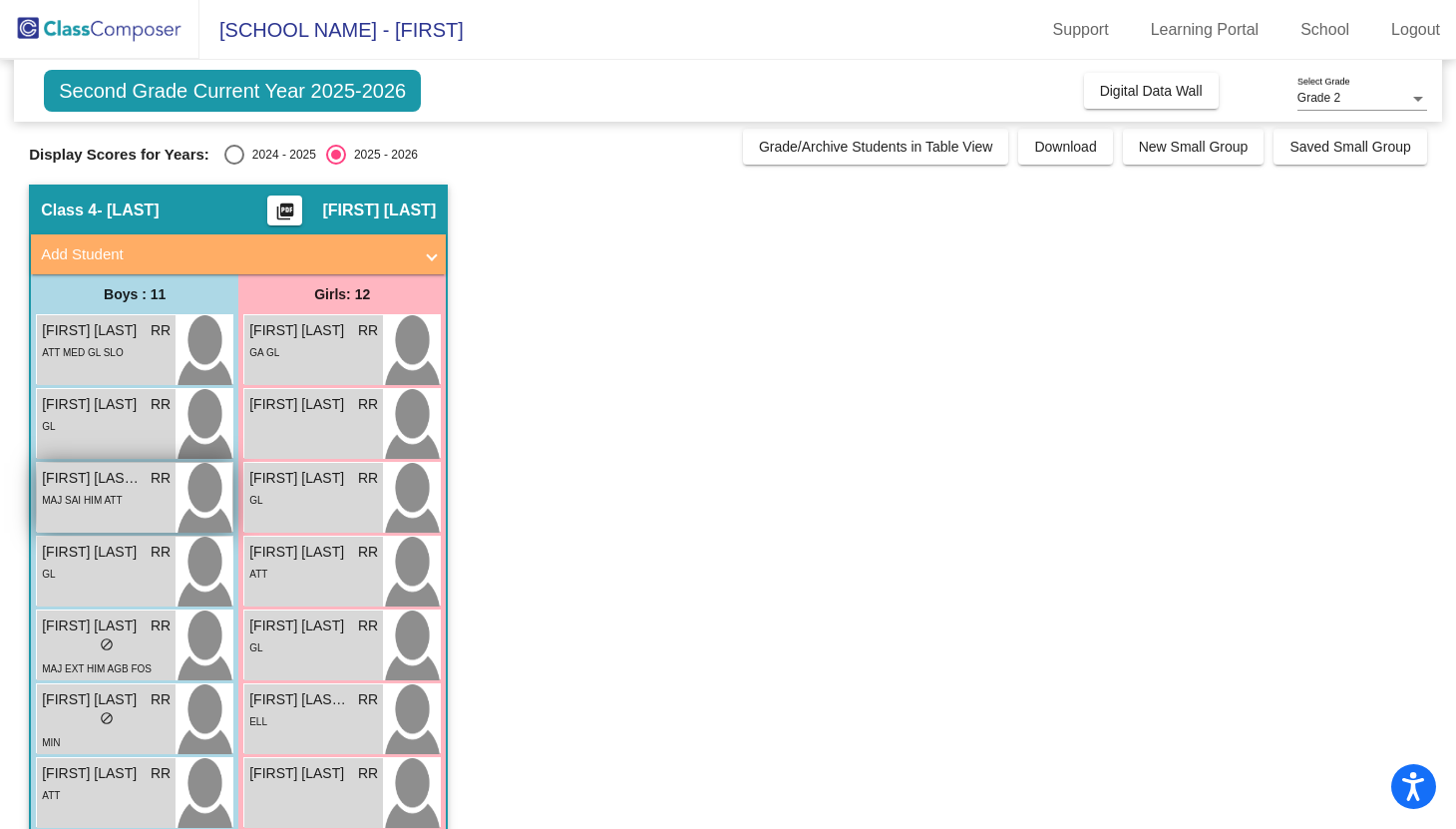 scroll, scrollTop: 0, scrollLeft: 0, axis: both 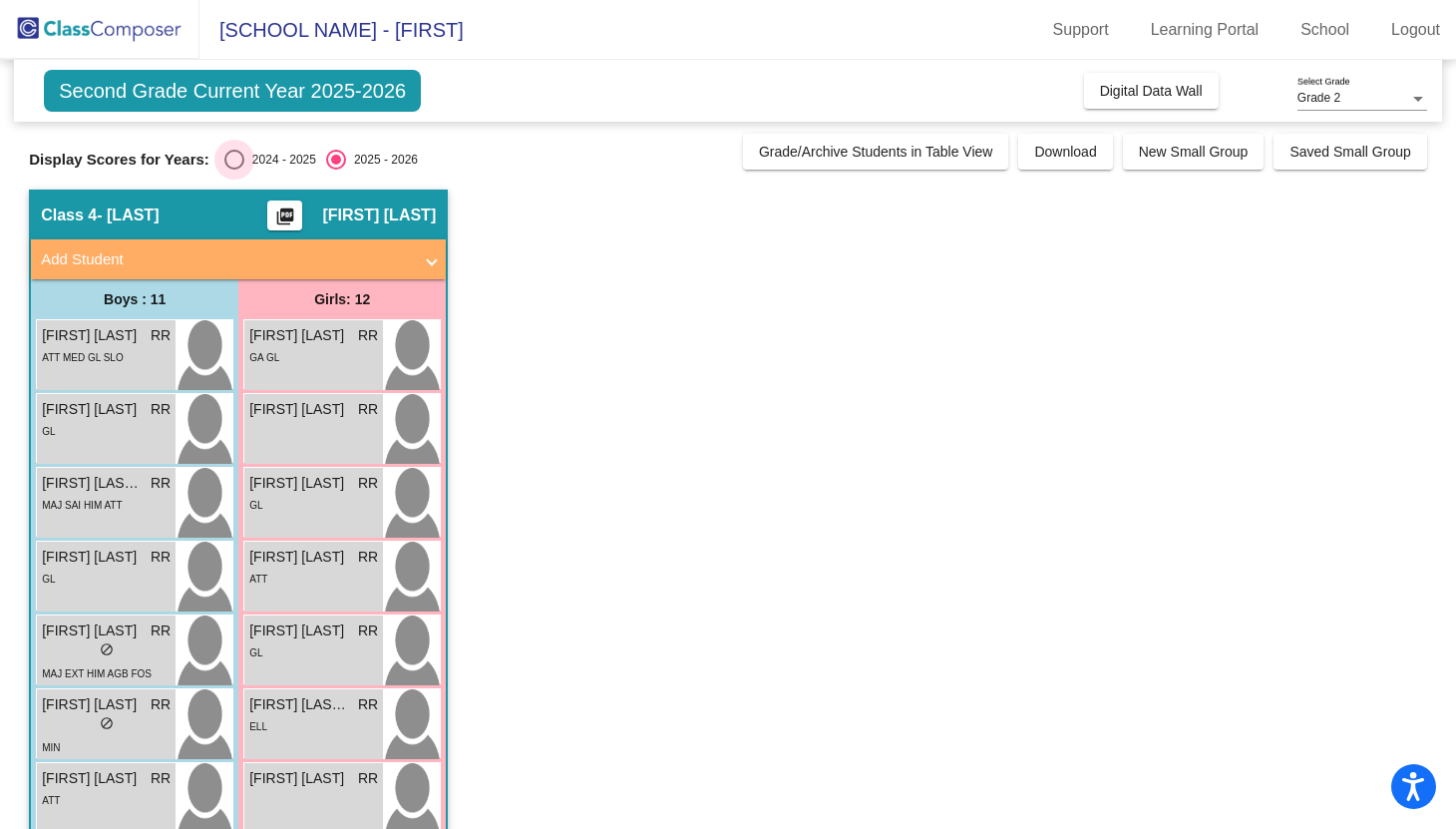 click at bounding box center [234, 160] 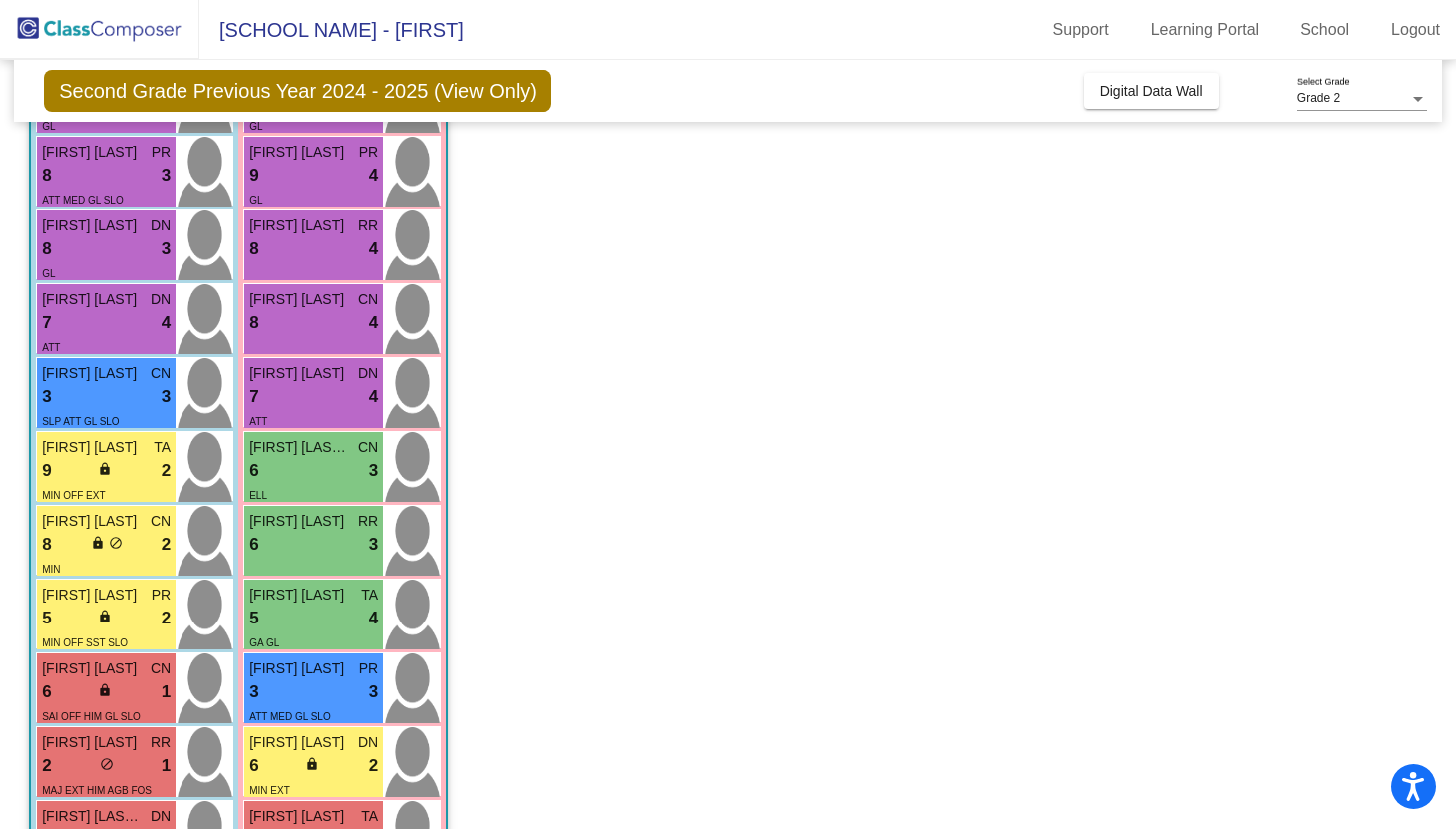 scroll, scrollTop: 0, scrollLeft: 0, axis: both 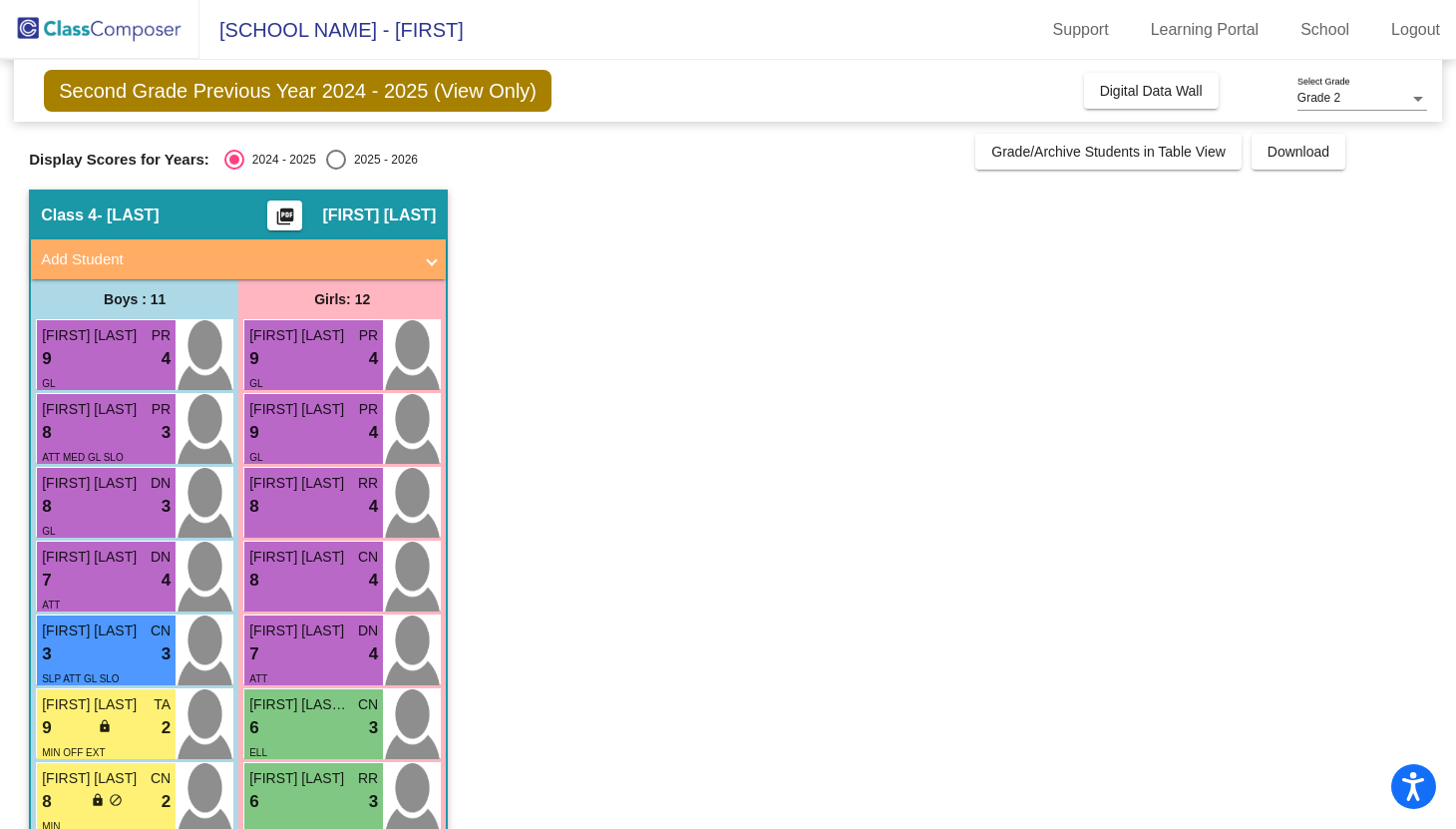 click at bounding box center (336, 160) 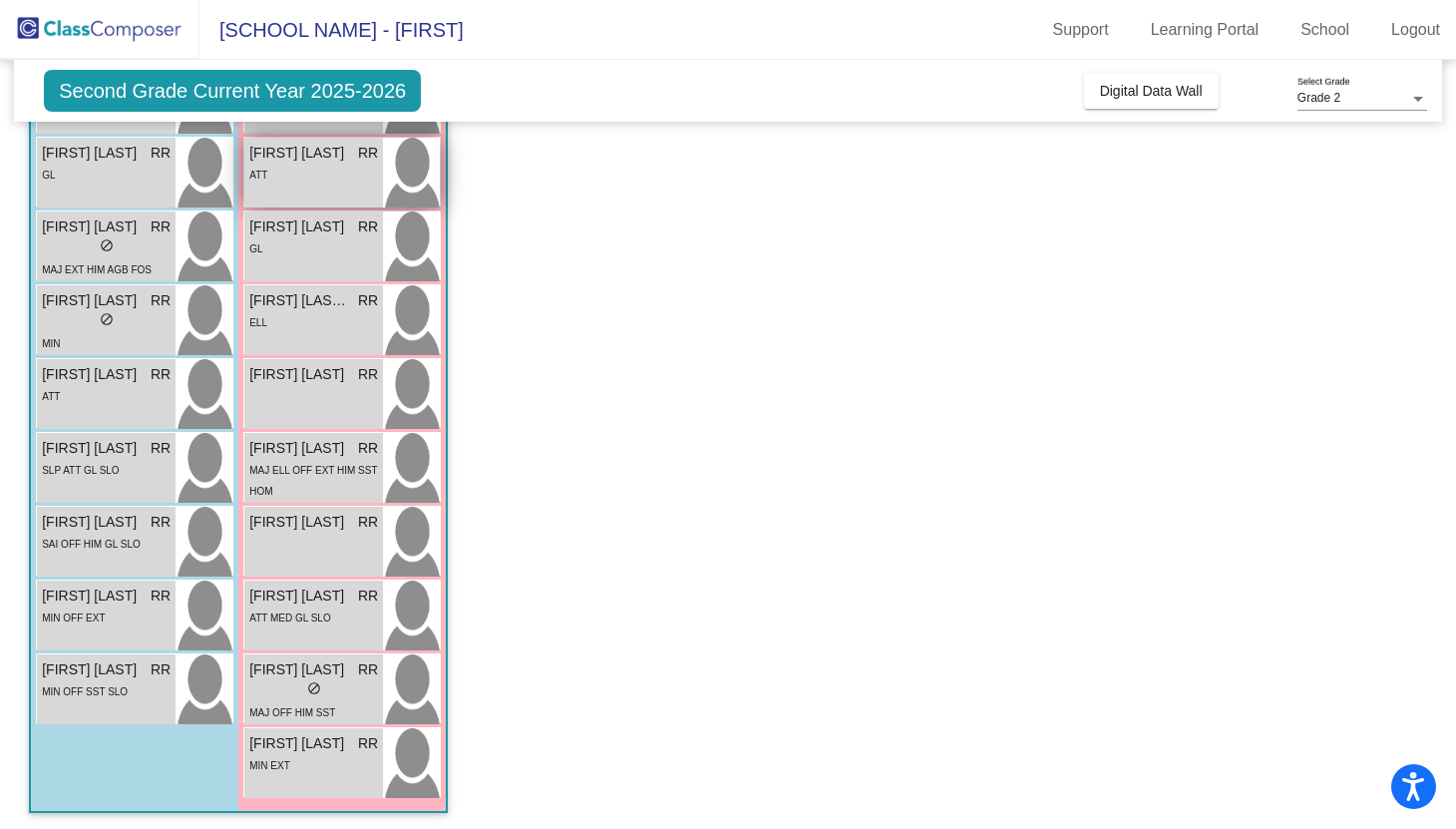 scroll, scrollTop: 408, scrollLeft: 0, axis: vertical 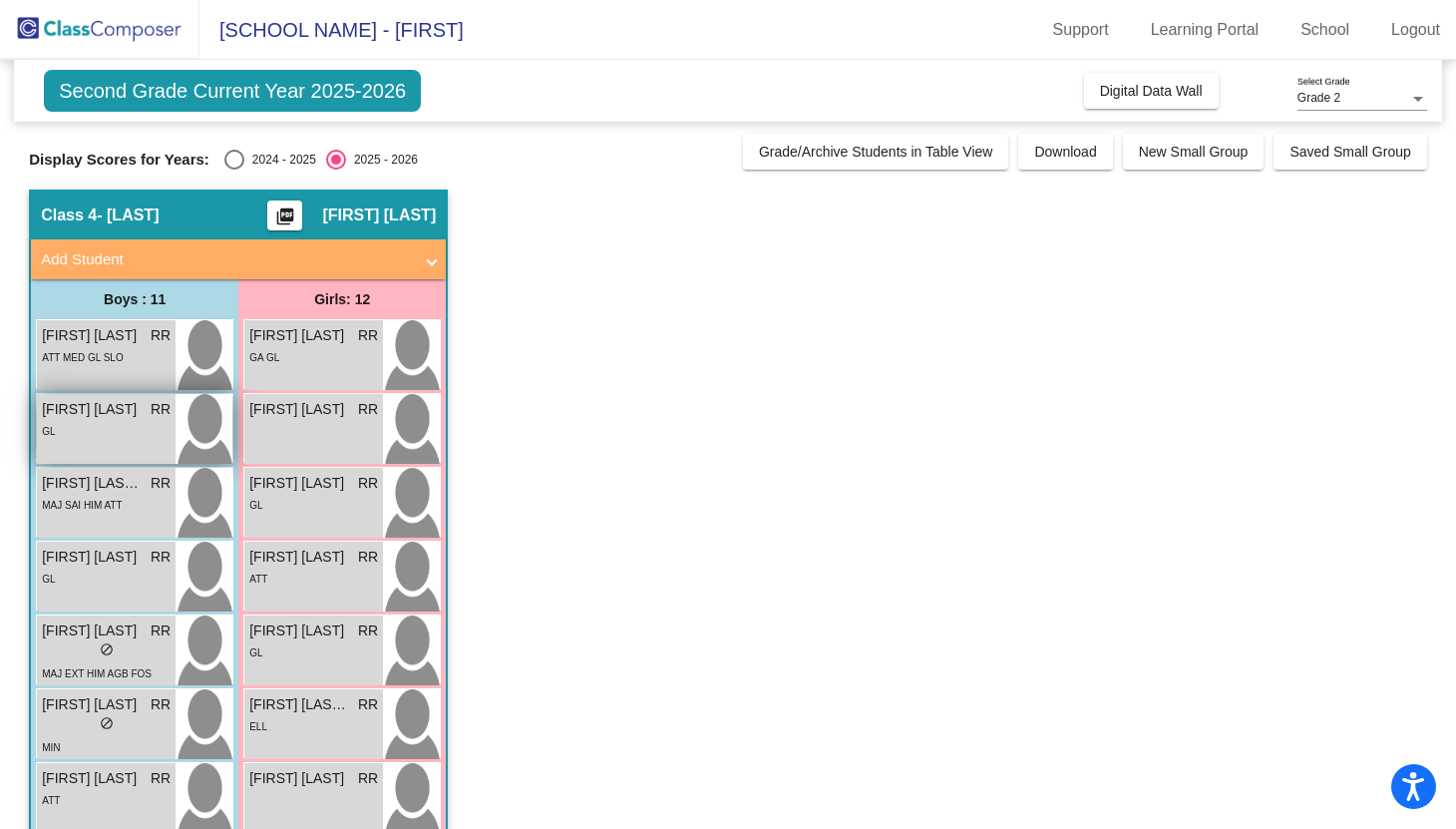 click on "Daniel Vasquez" at bounding box center [92, 409] 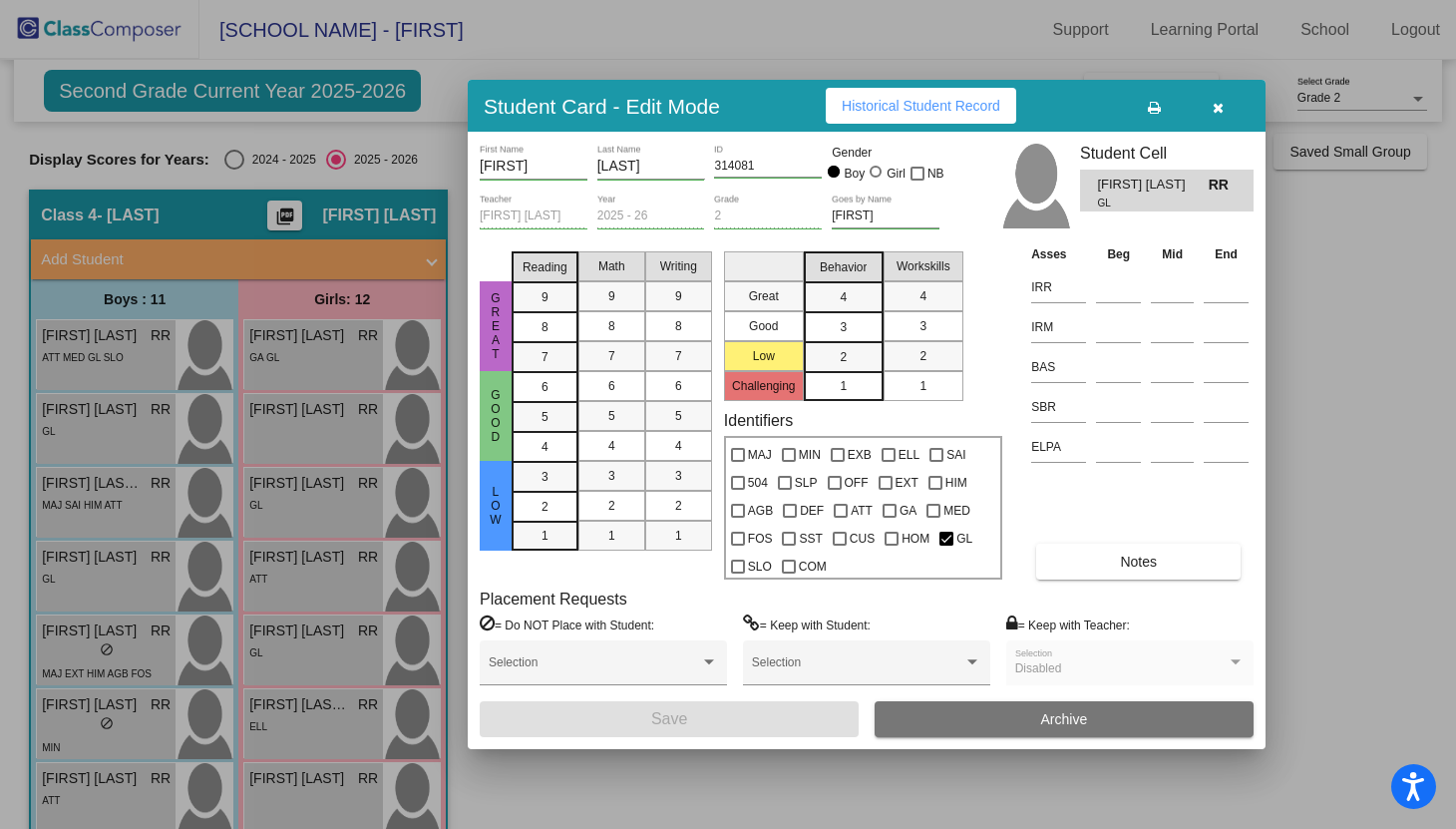 click at bounding box center [1218, 108] 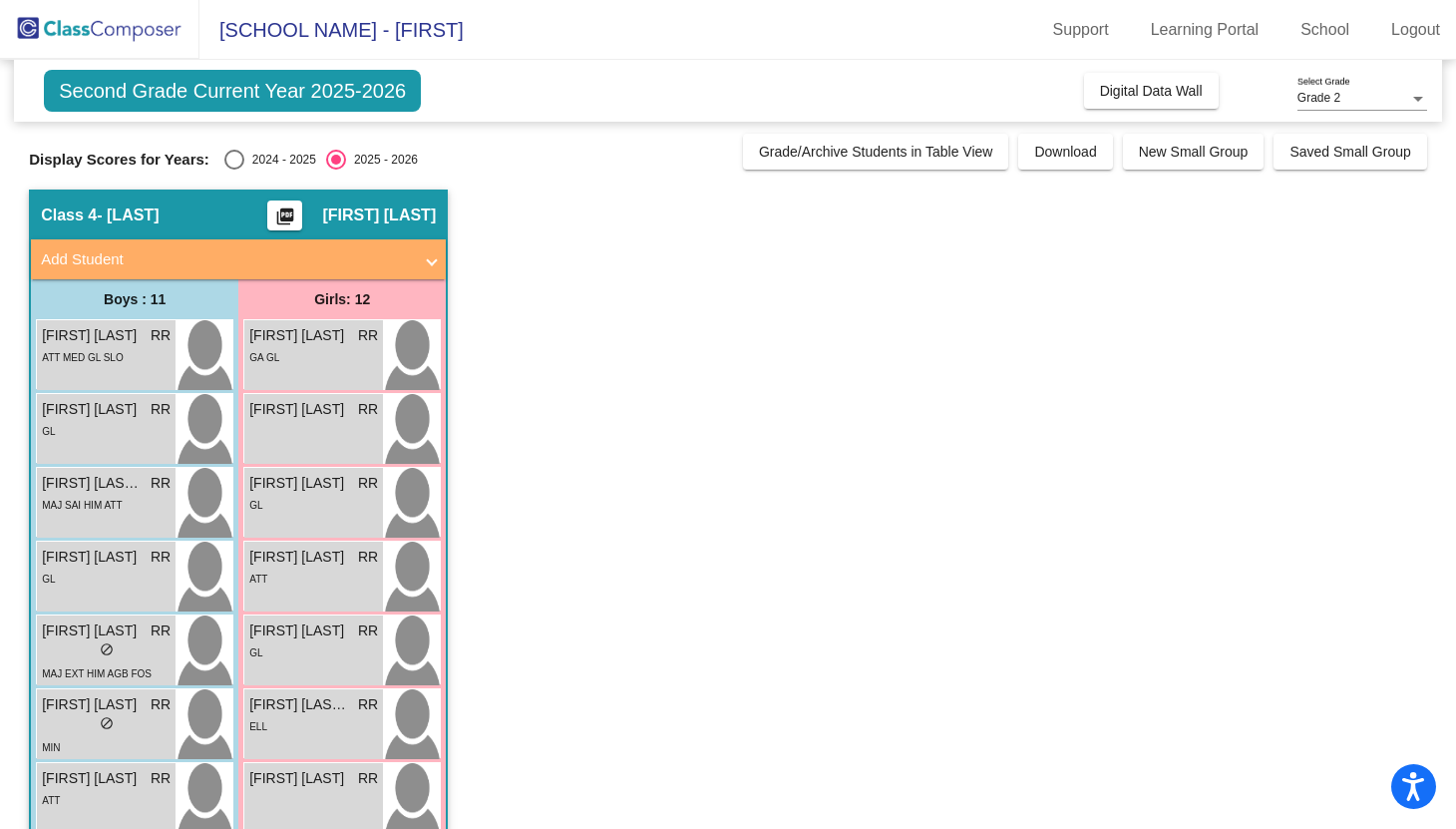 click at bounding box center [234, 160] 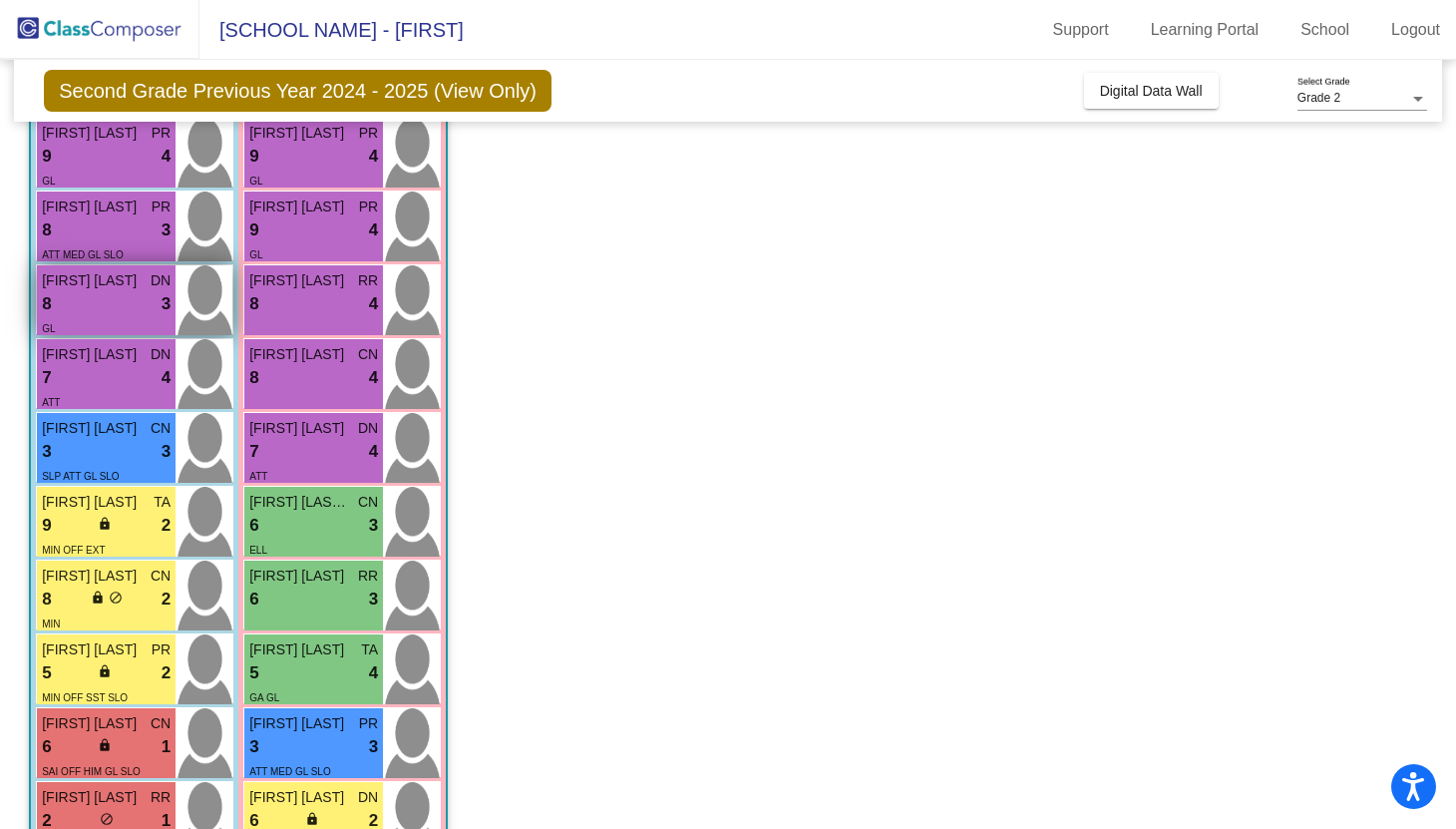 scroll, scrollTop: 158, scrollLeft: 0, axis: vertical 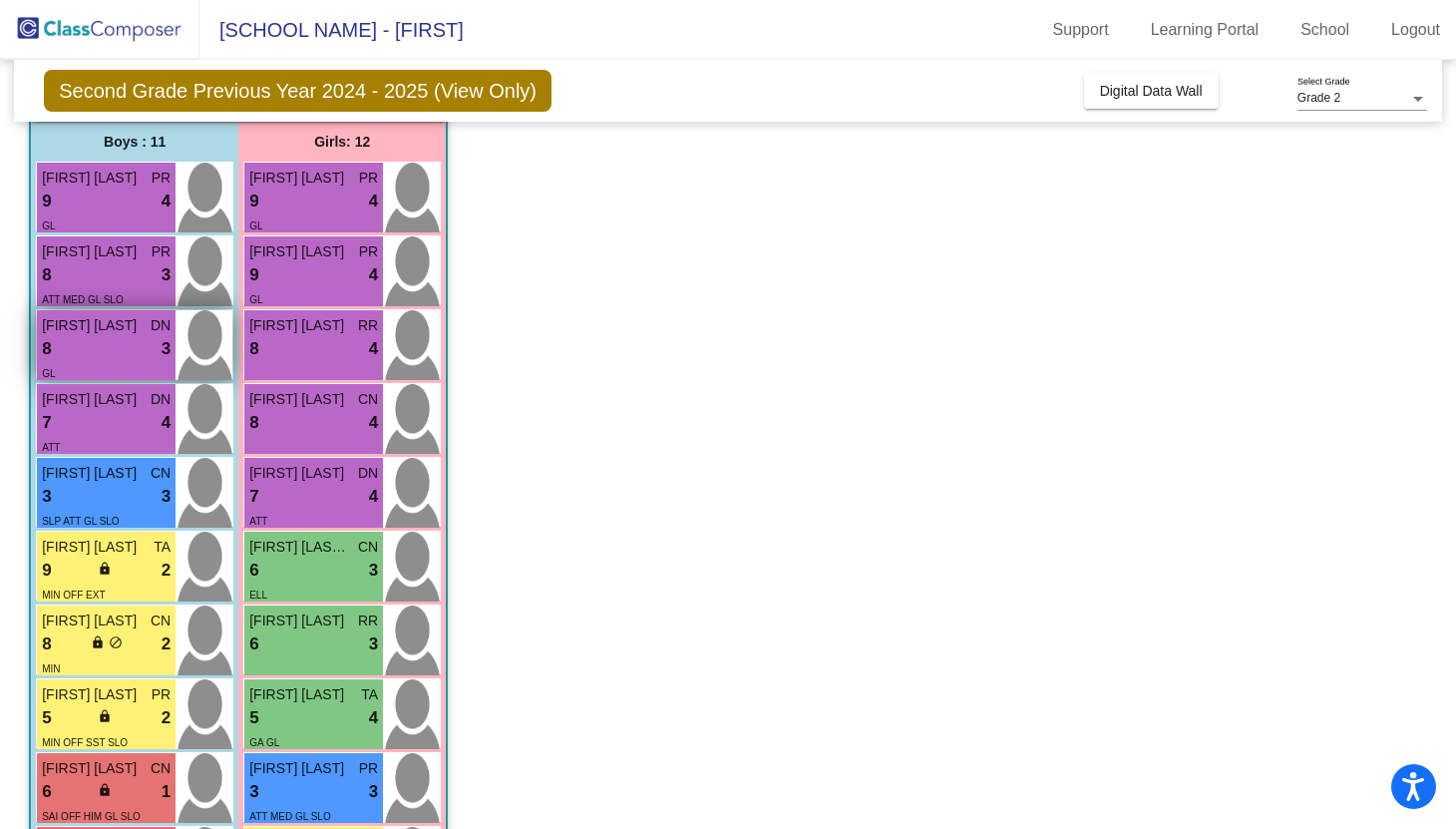 click on "Daniel Vasquez" at bounding box center [92, 325] 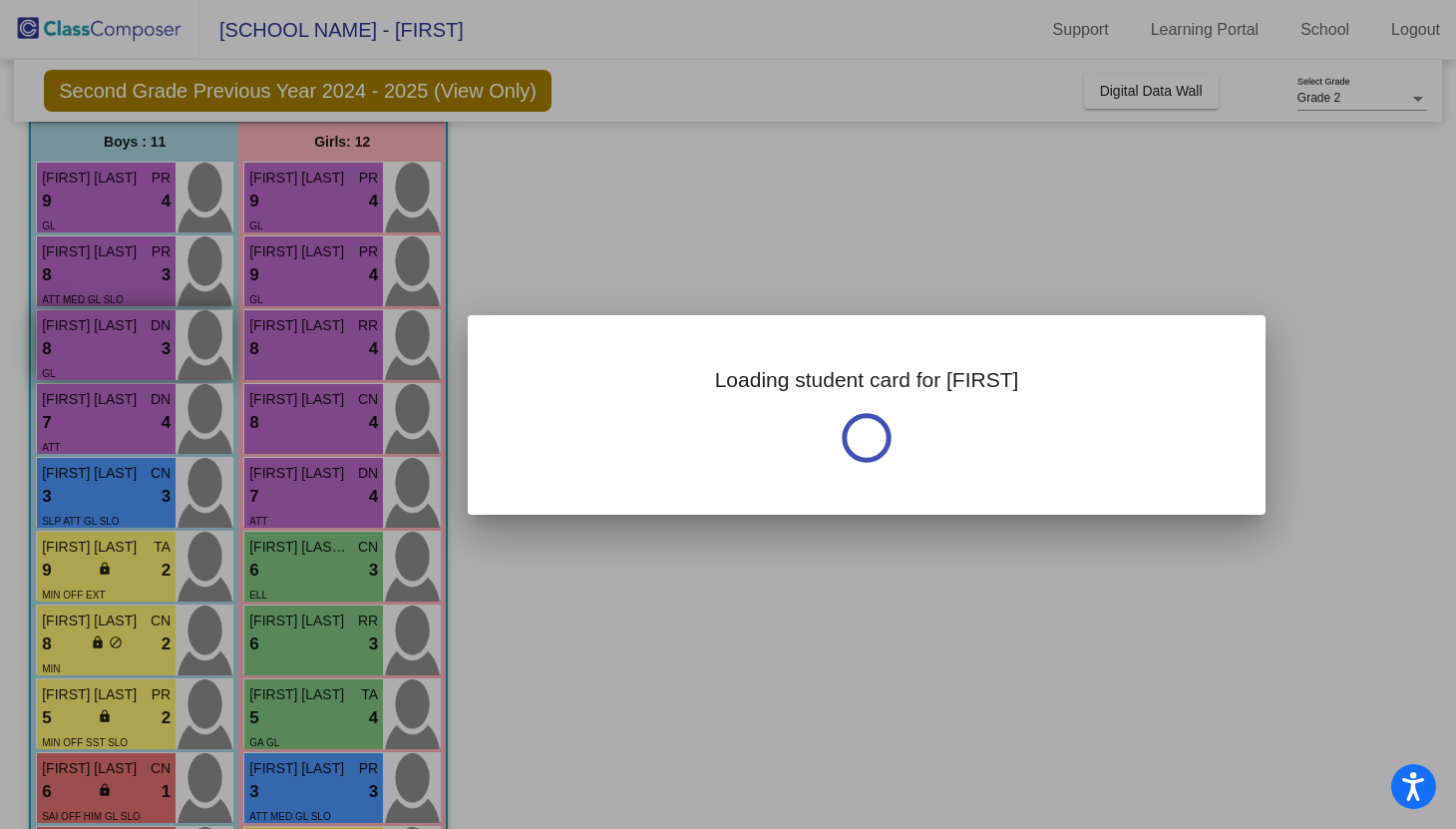 click at bounding box center (728, 414) 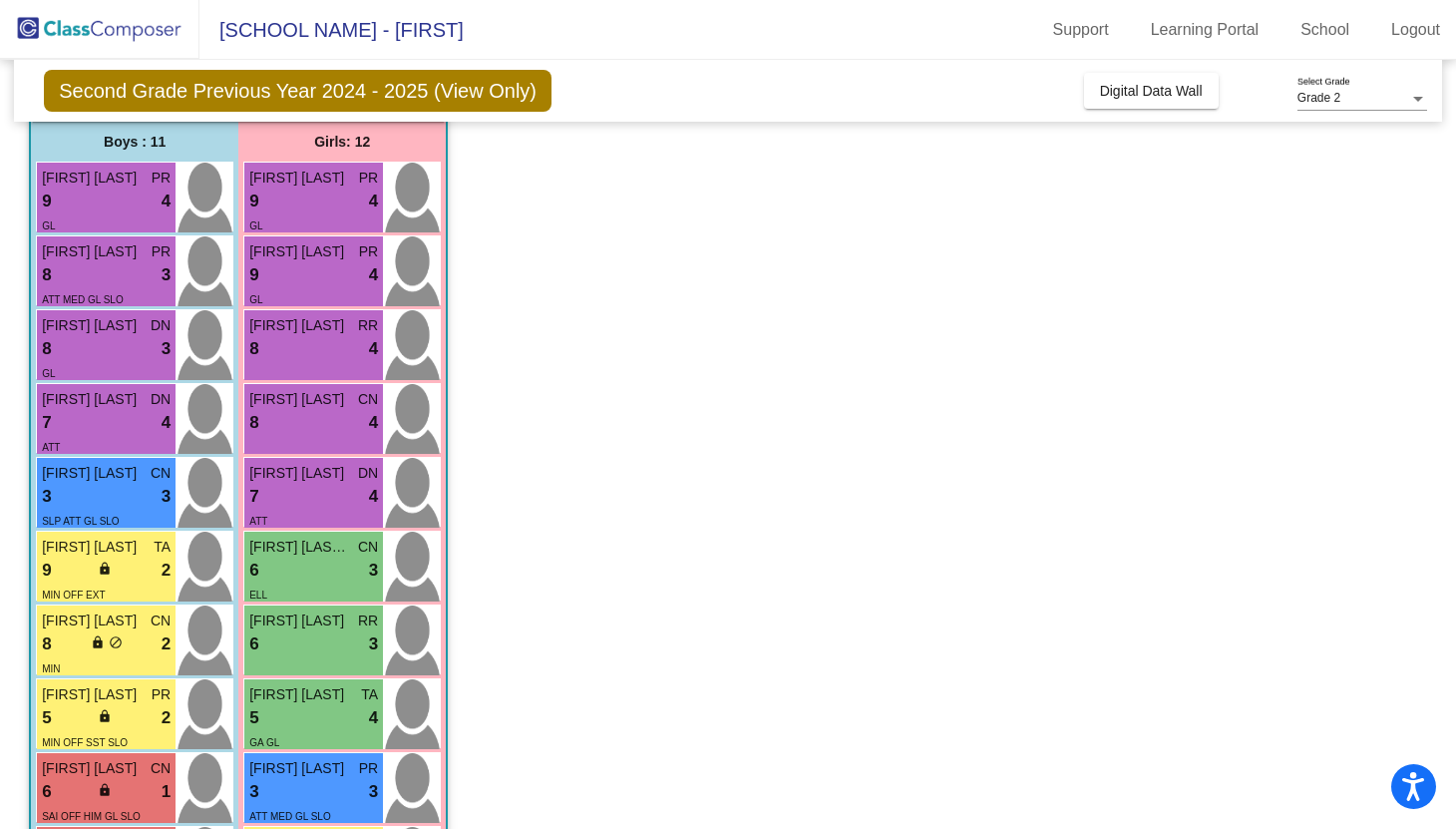 scroll, scrollTop: 0, scrollLeft: 0, axis: both 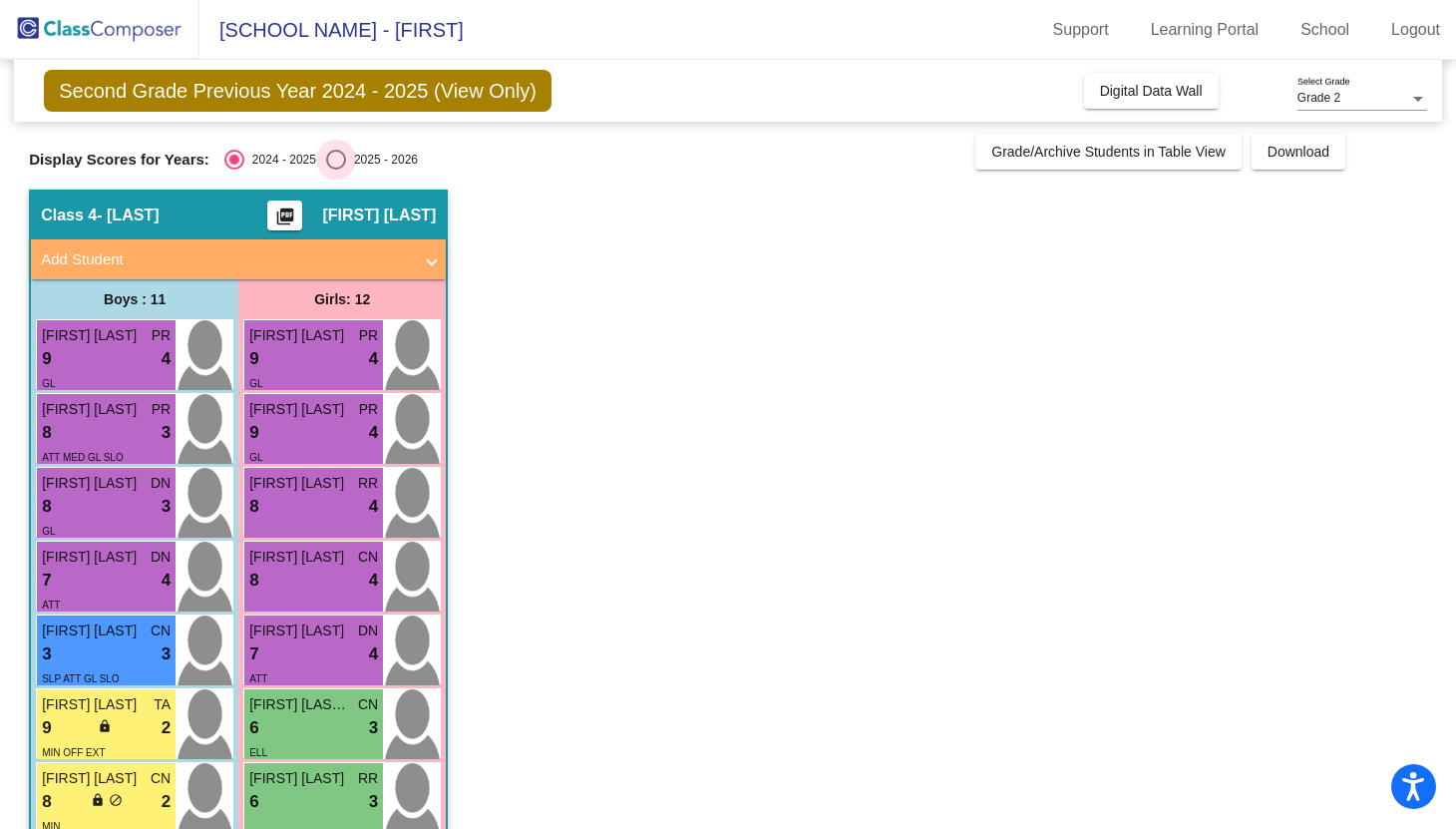 click at bounding box center (336, 160) 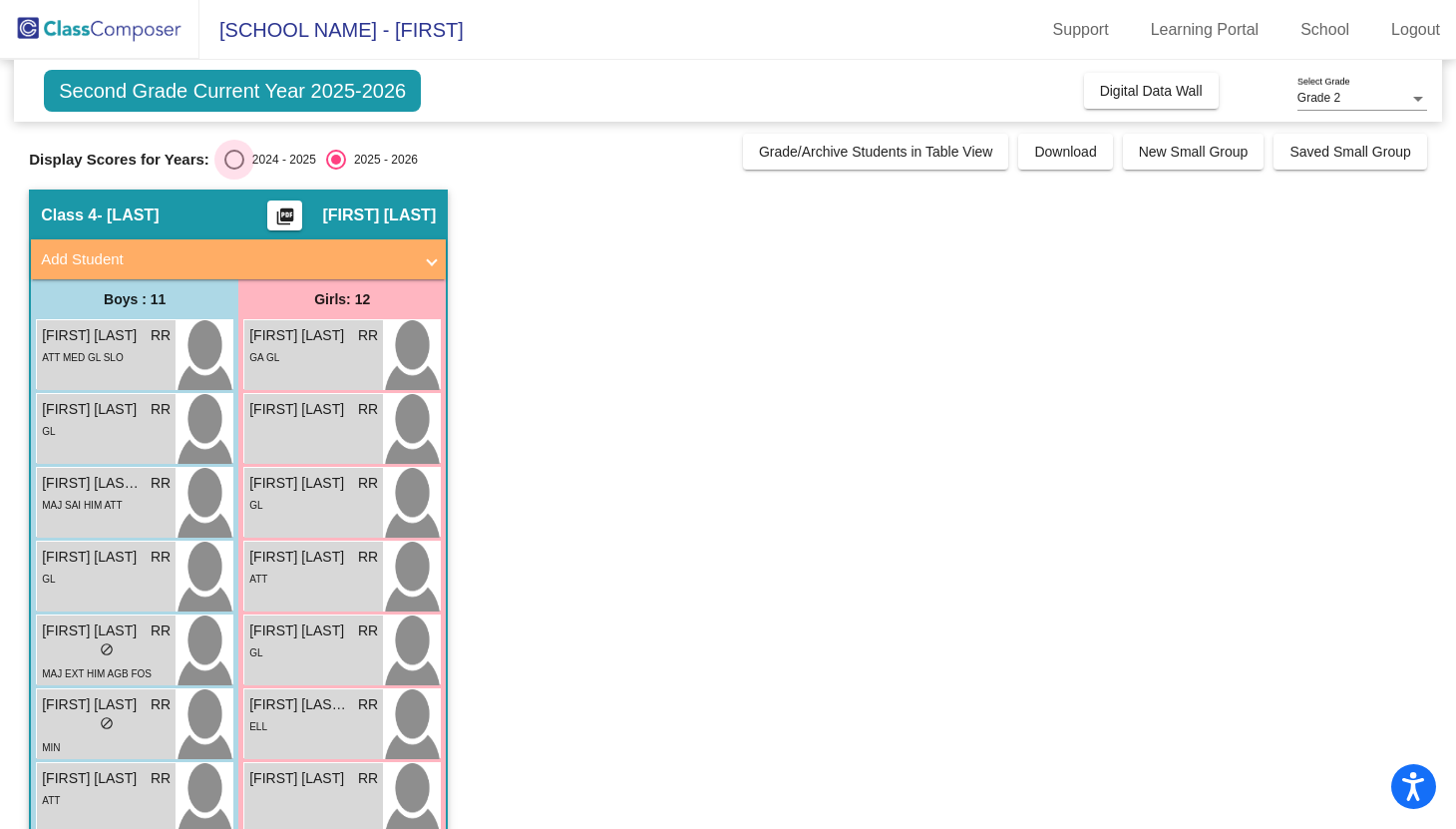 click at bounding box center (234, 160) 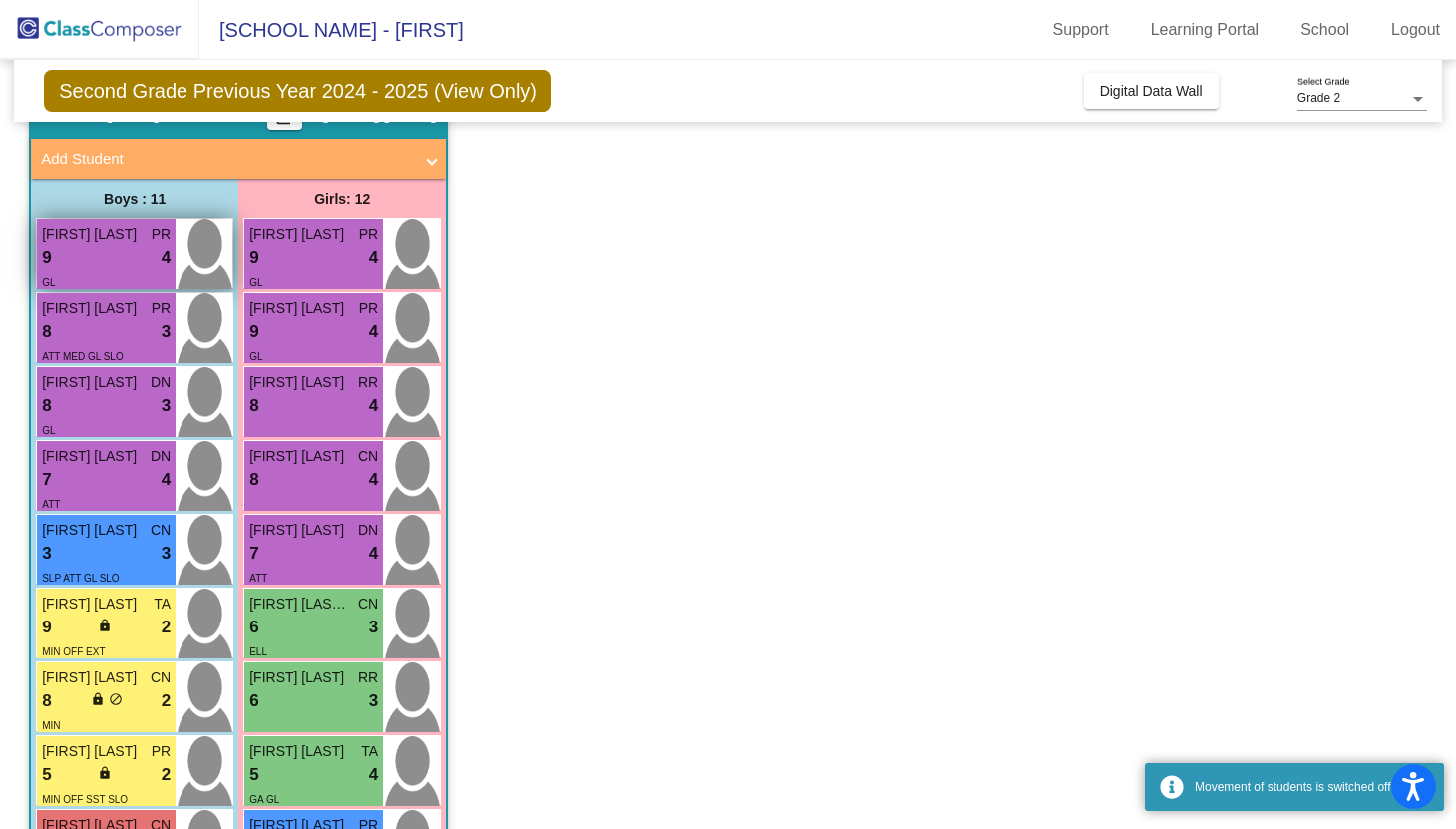scroll, scrollTop: 161, scrollLeft: 0, axis: vertical 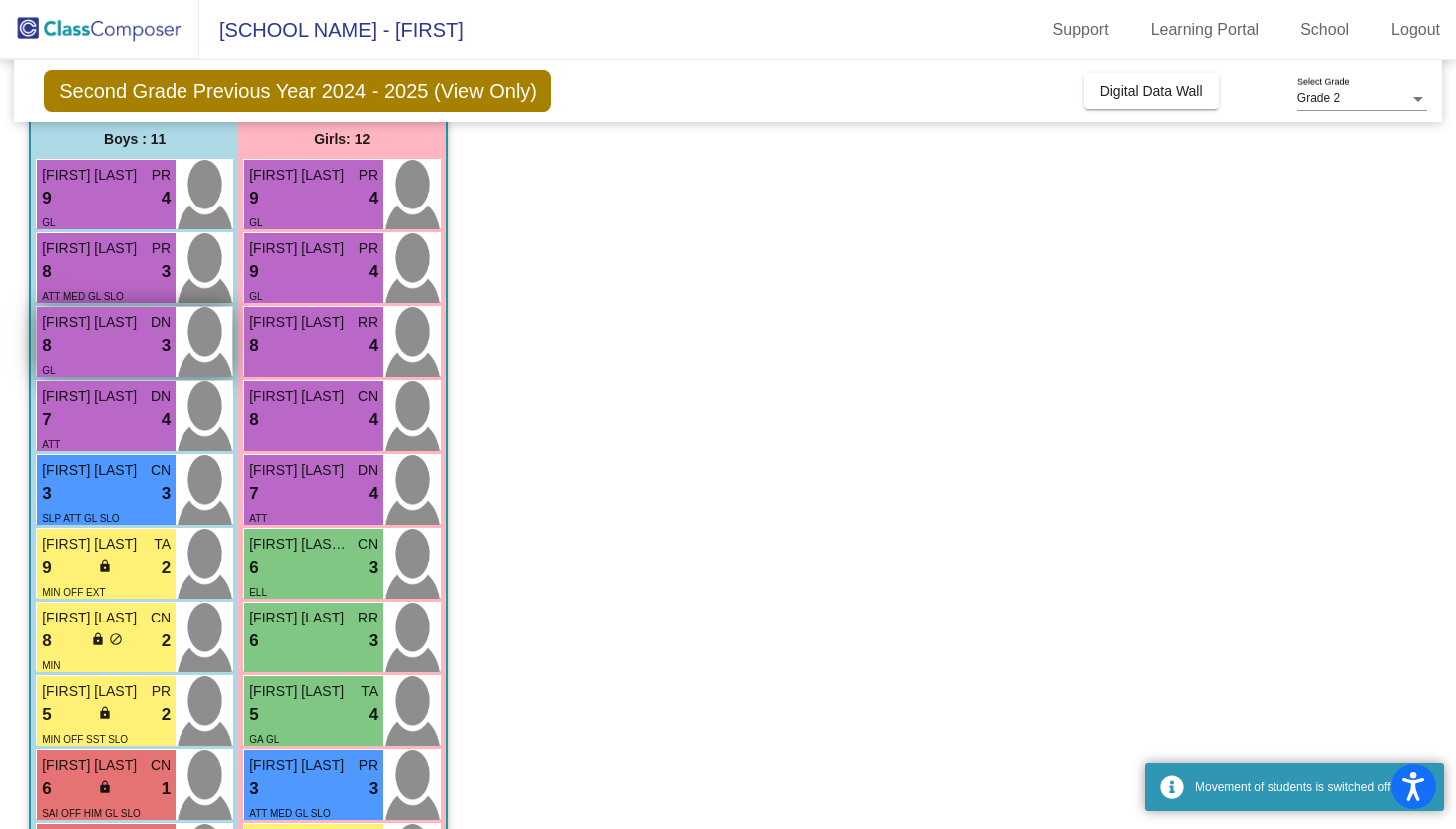 click on "Daniel Vasquez" at bounding box center (92, 322) 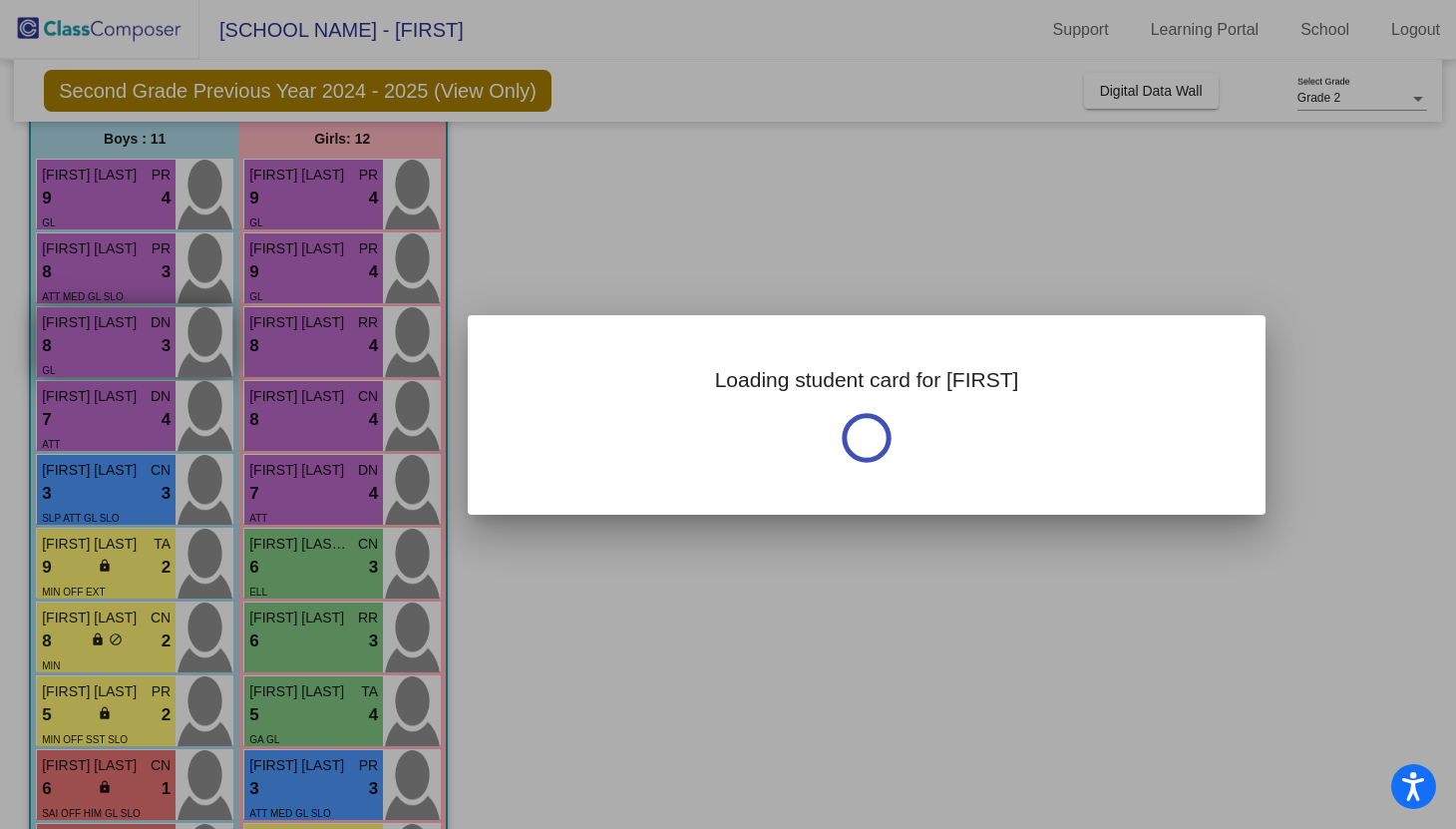 click at bounding box center [728, 414] 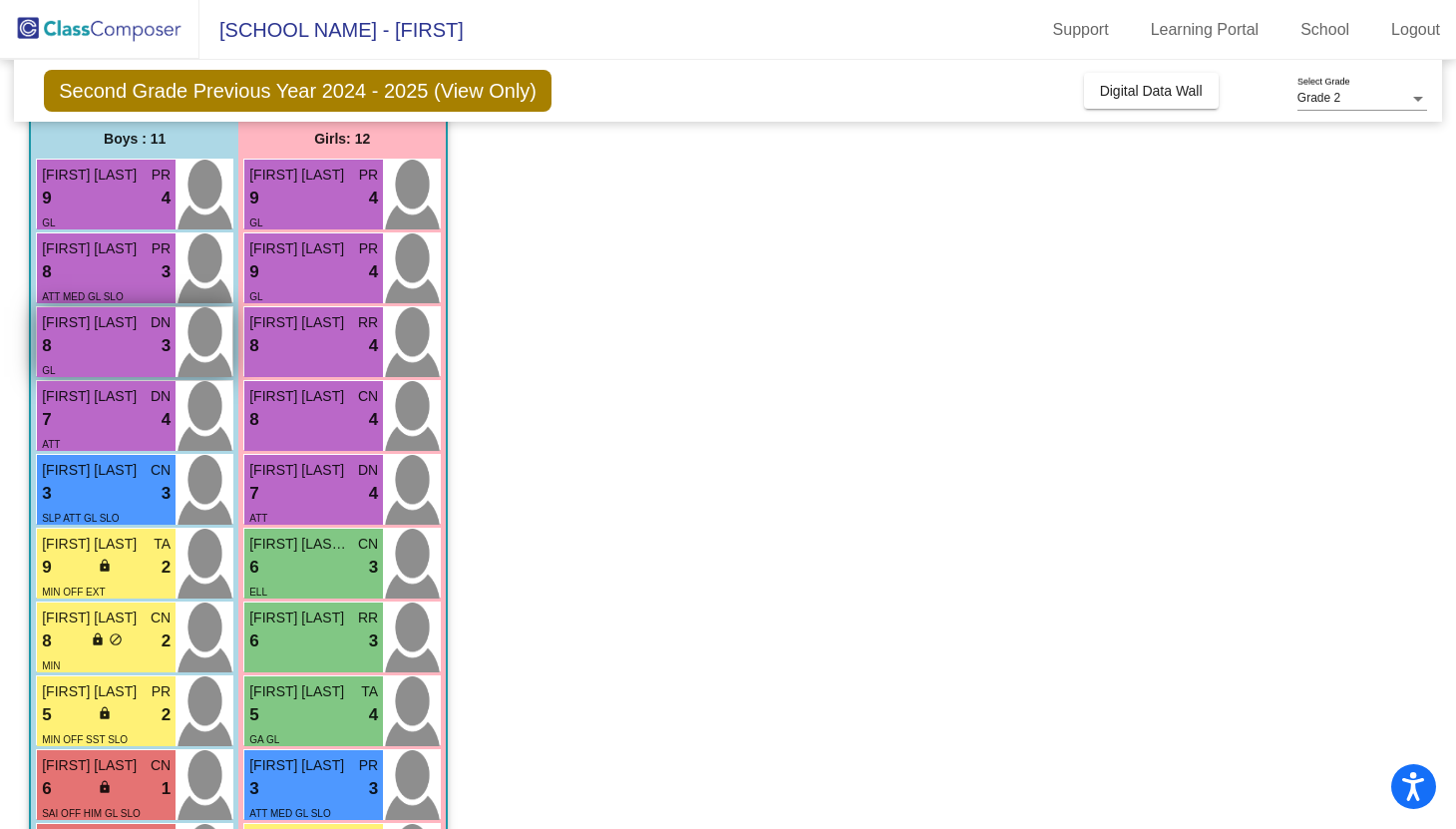 click on "Daniel Vasquez" at bounding box center [92, 322] 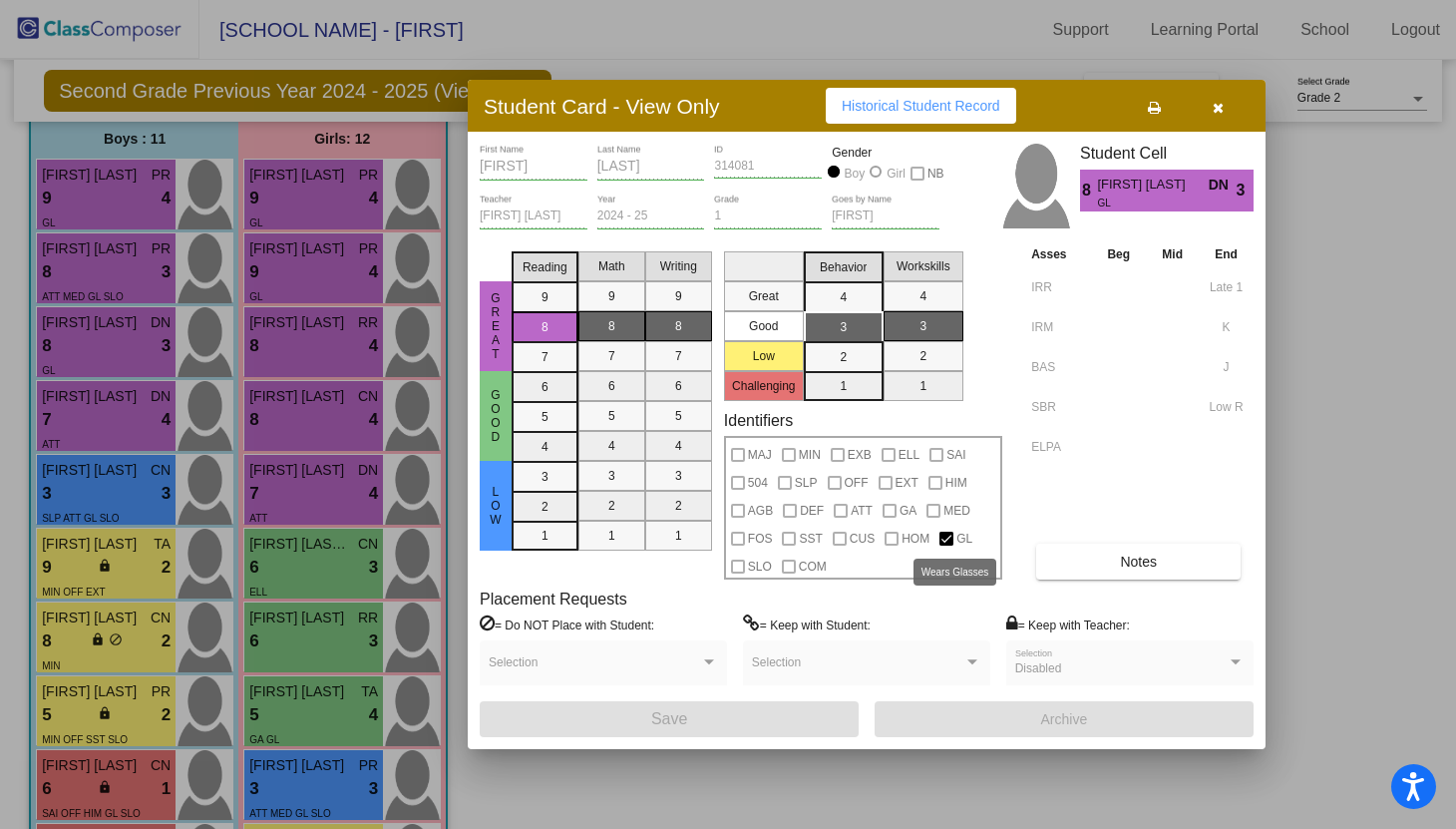 scroll, scrollTop: 0, scrollLeft: 0, axis: both 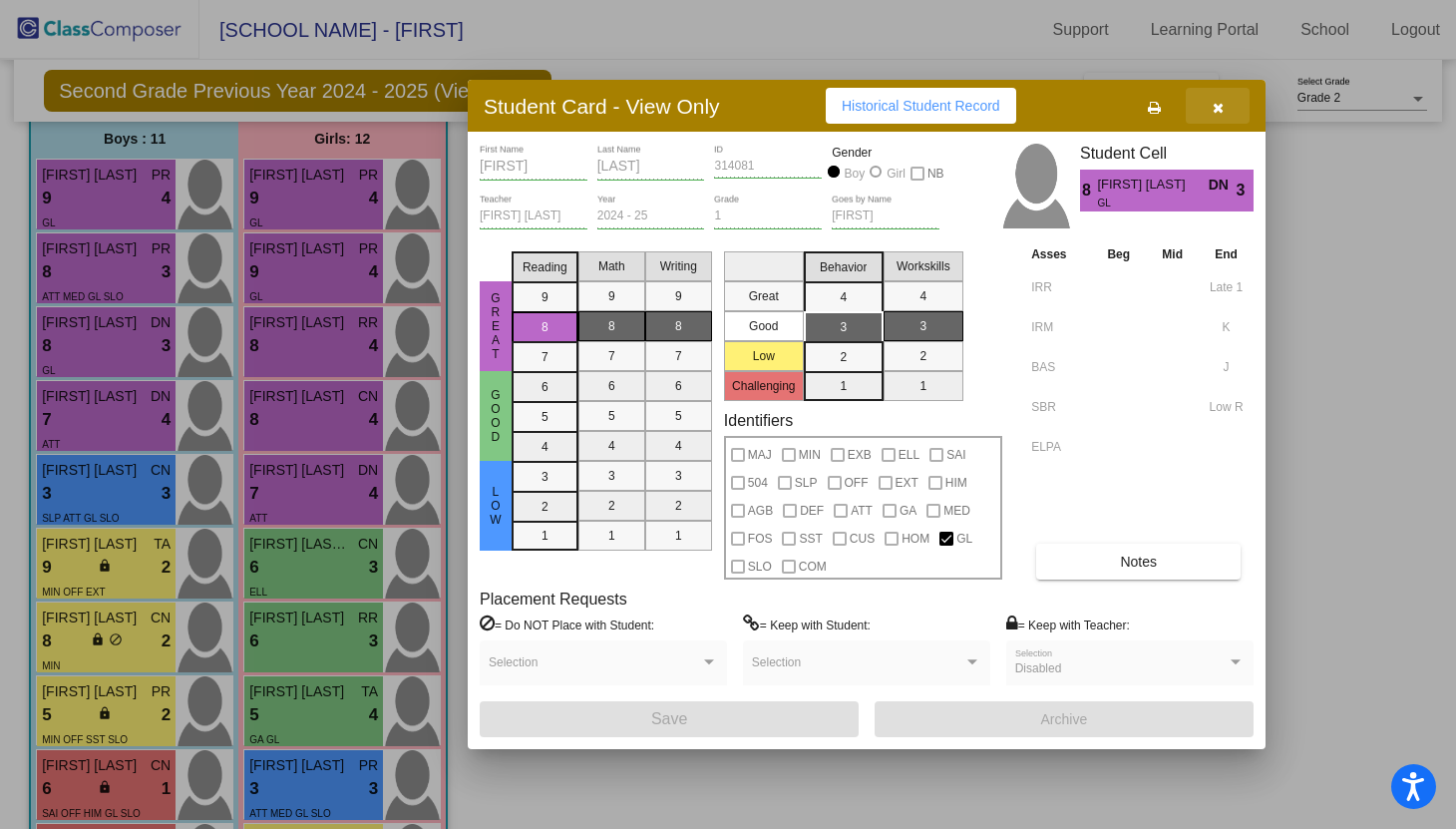 click at bounding box center [1218, 108] 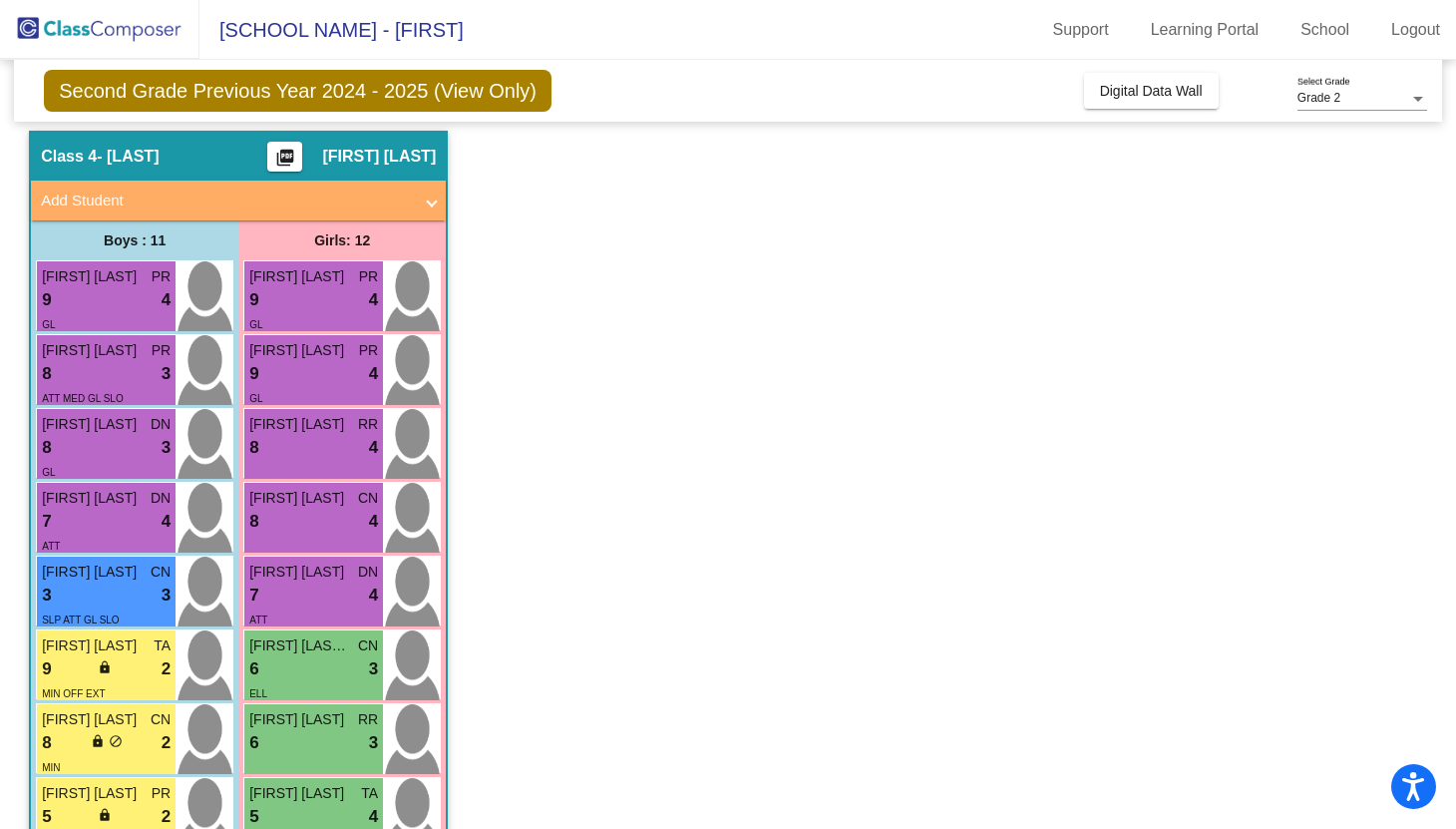 scroll, scrollTop: 0, scrollLeft: 0, axis: both 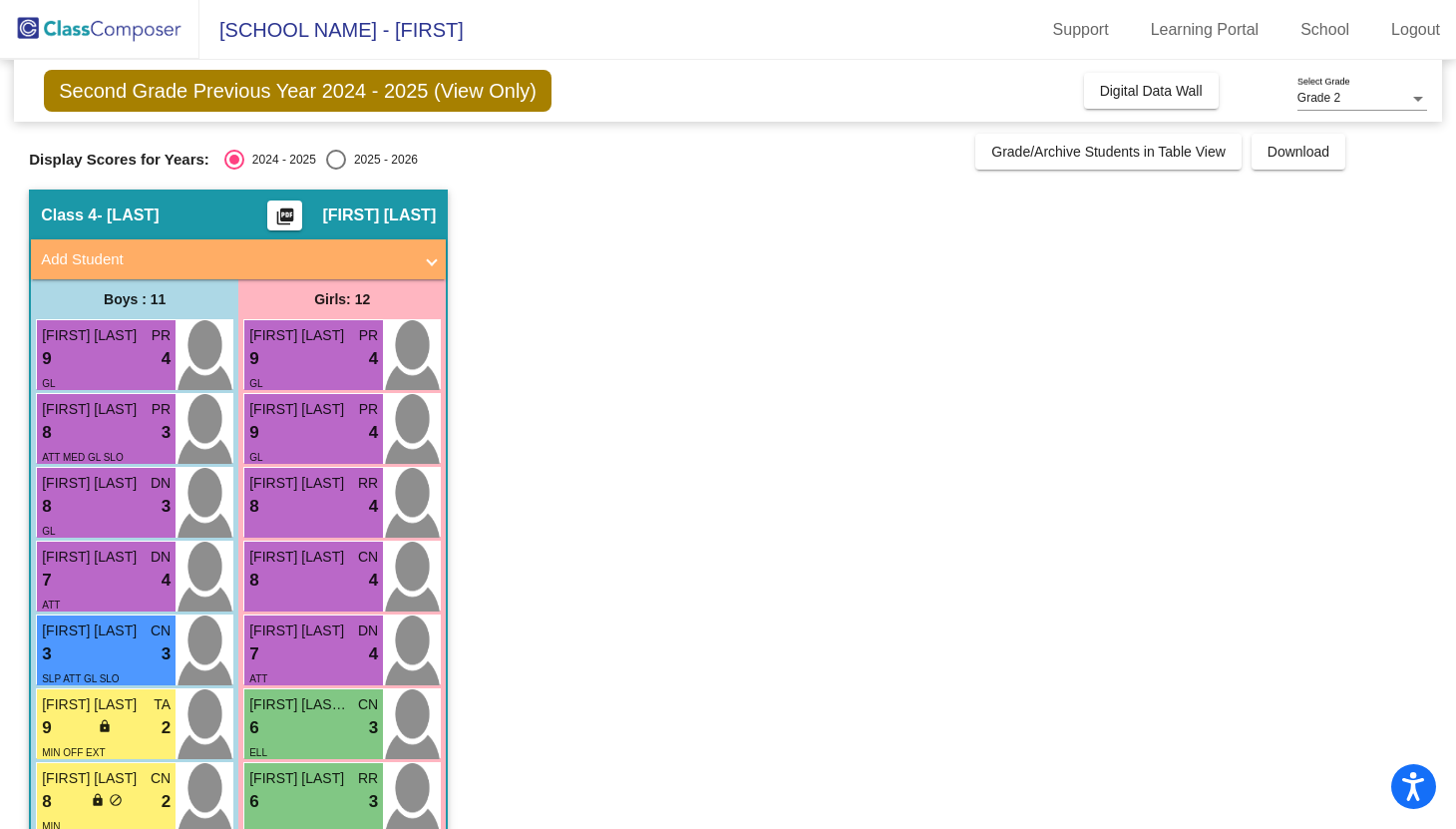 click at bounding box center (336, 160) 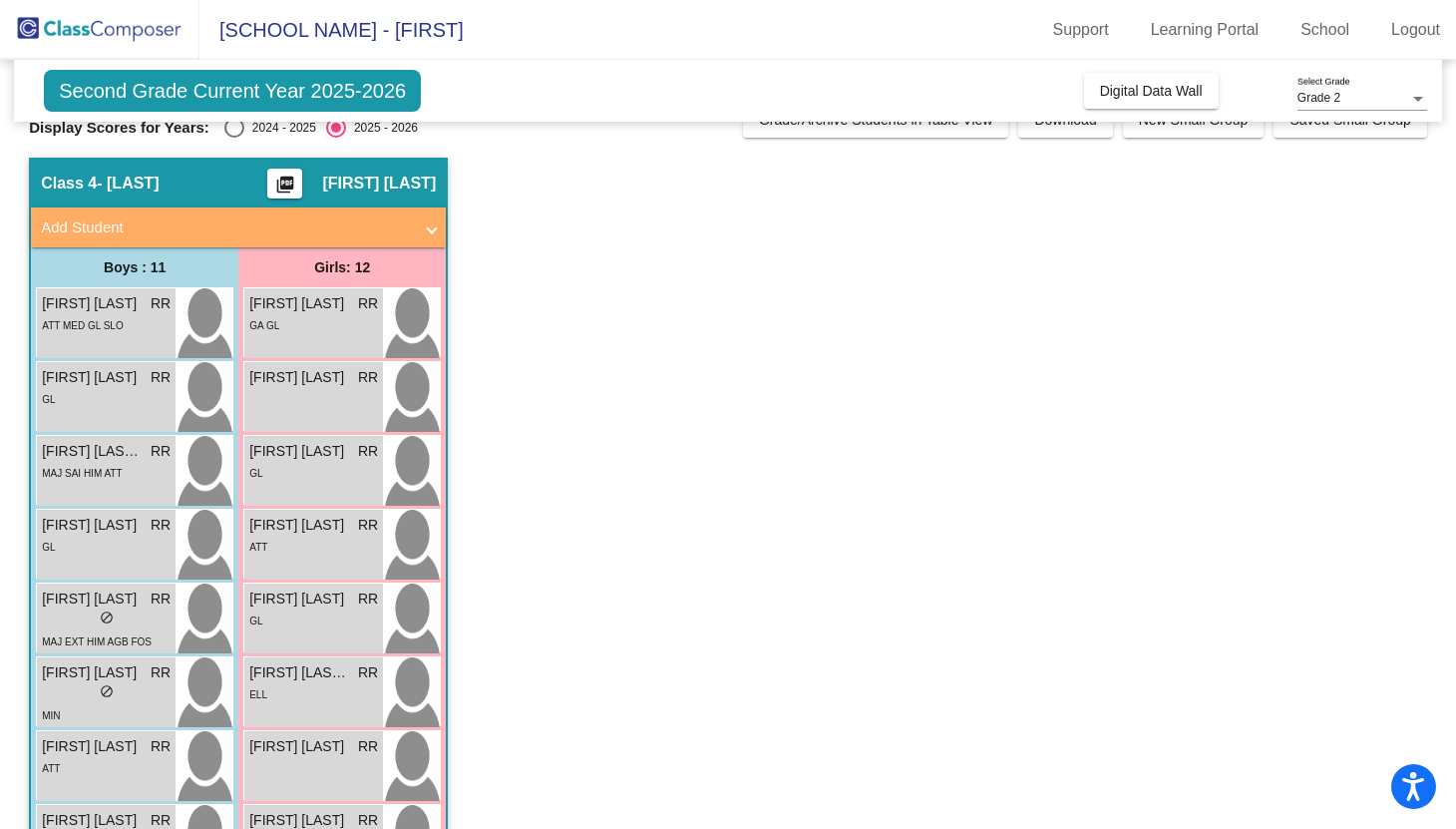 scroll, scrollTop: 27, scrollLeft: 0, axis: vertical 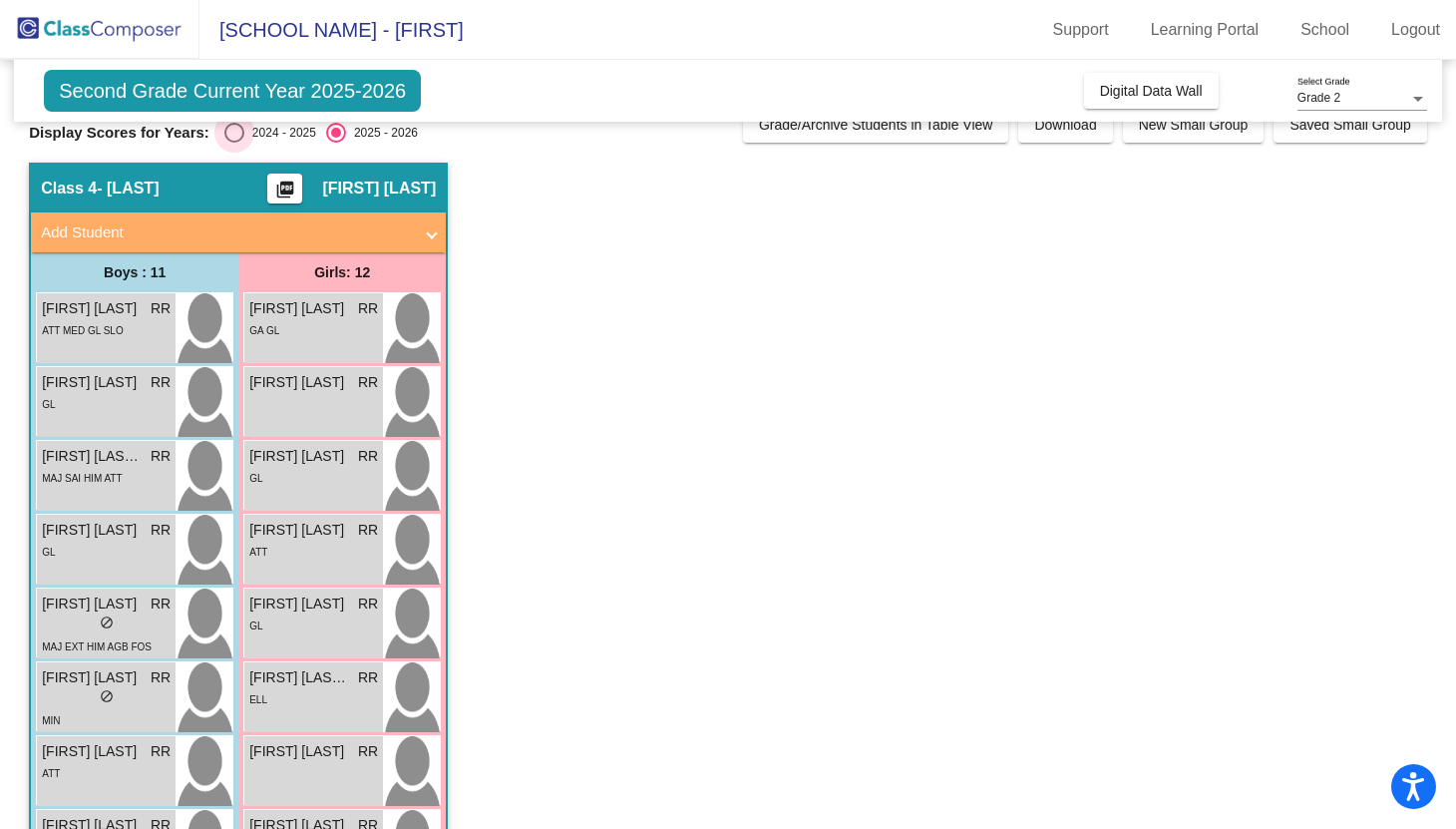 click at bounding box center [234, 133] 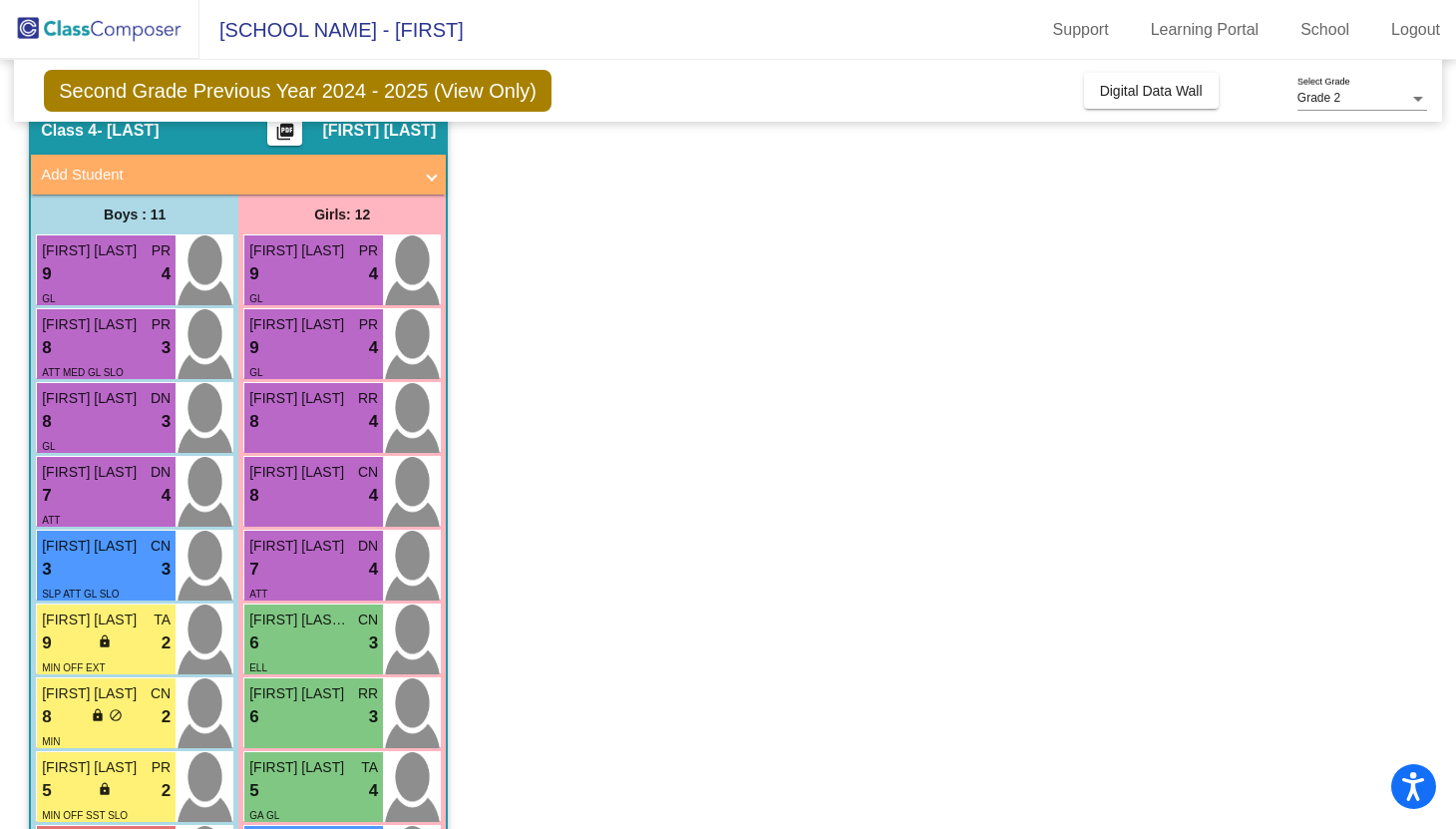 scroll, scrollTop: 0, scrollLeft: 0, axis: both 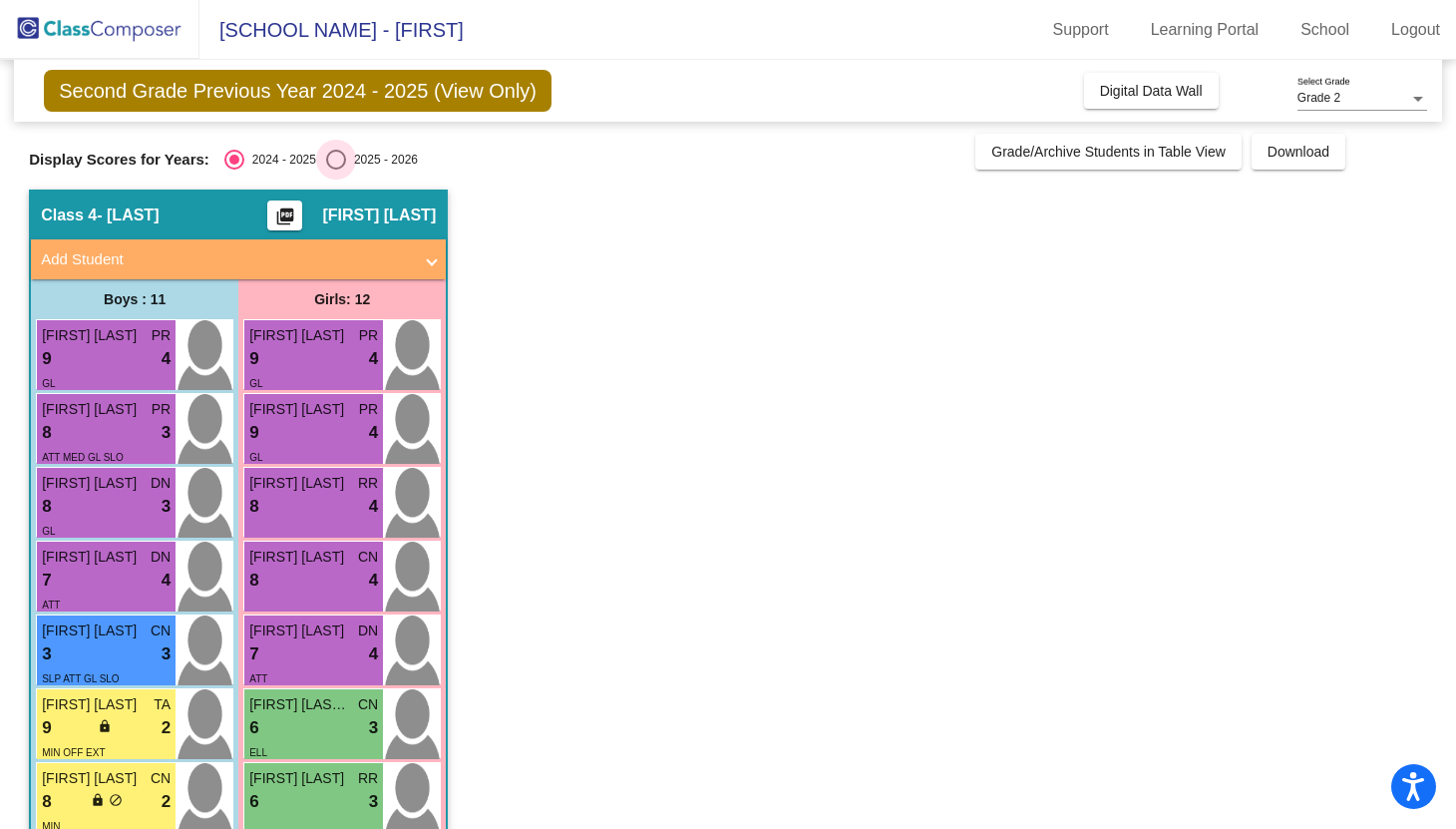 click at bounding box center (336, 160) 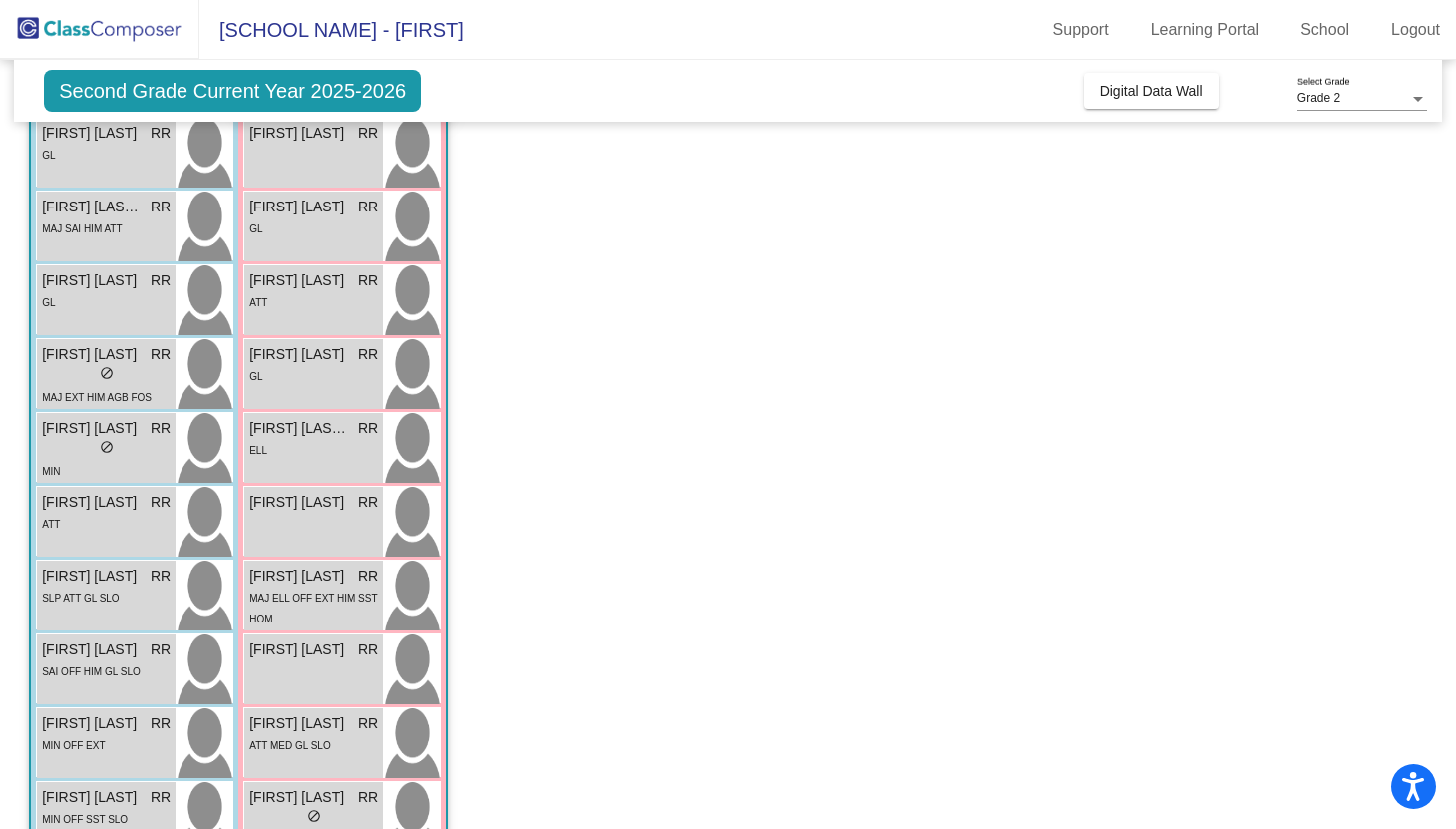 scroll, scrollTop: 408, scrollLeft: 0, axis: vertical 